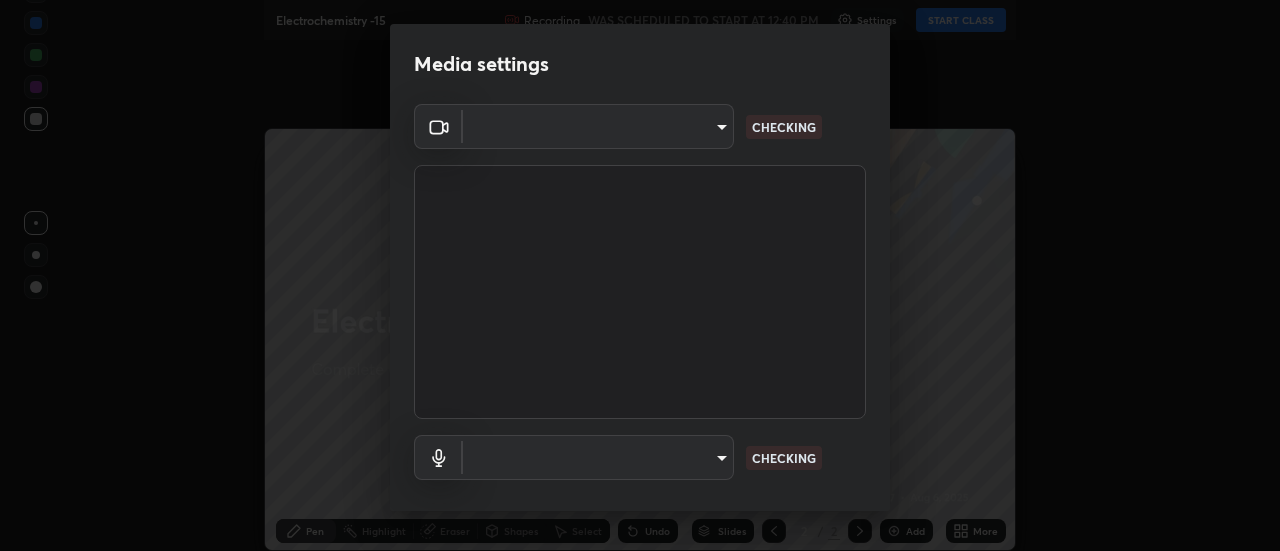 scroll, scrollTop: 0, scrollLeft: 0, axis: both 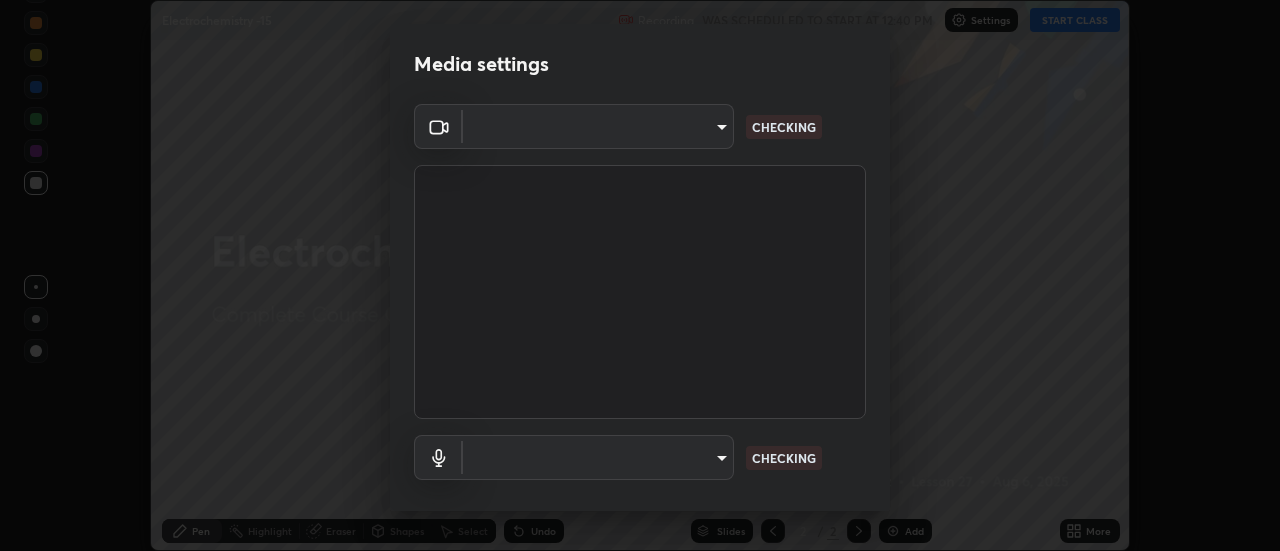click on "Erase all Electrochemistry -15 Recording WAS SCHEDULED TO START AT  [TIME] Settings START CLASS Setting up your live class Electrochemistry -15 • L27 of Complete Course On Chemistry for NEET Excel 1 2026 [FIRST] [LAST] Pen Highlight Eraser Shapes Select Undo Slides 2 / 2 Add More No doubts shared Encourage your learners to ask a doubt for better clarity Report an issue Reason for reporting Buffering Chat not working Audio - Video sync issue Educator video quality low ​ Attach an image Report Media settings ​ CHECKING ​ CHECKING 1 / 5 Next" at bounding box center (640, 275) 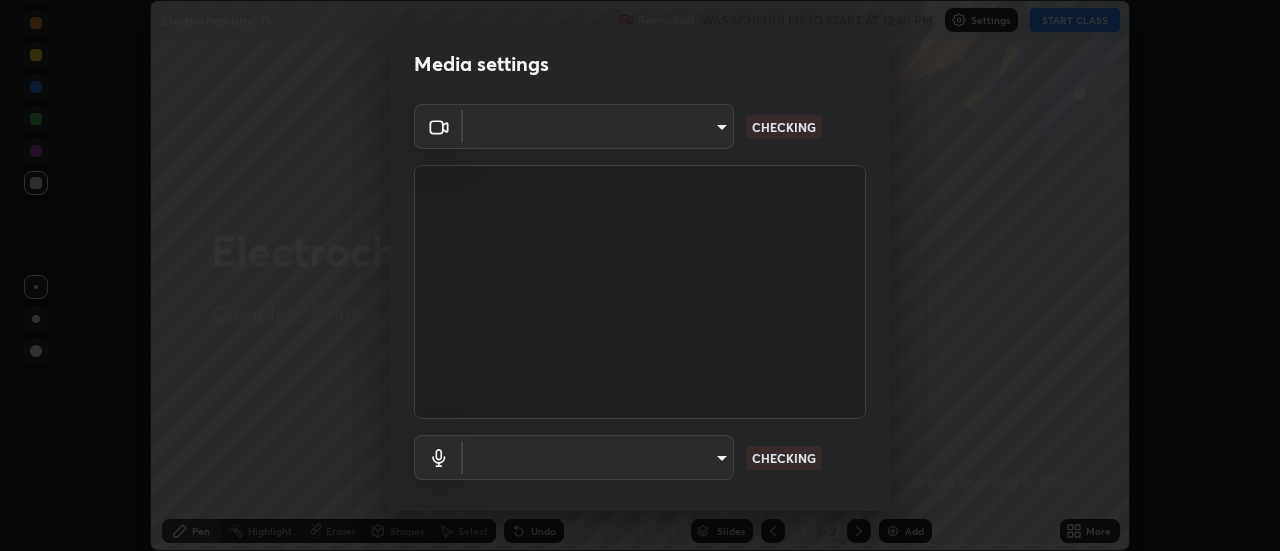 type on "dff715f2b8103cd99efd98edb1208d423aa6cea85c5a492e25875cbf54650d32" 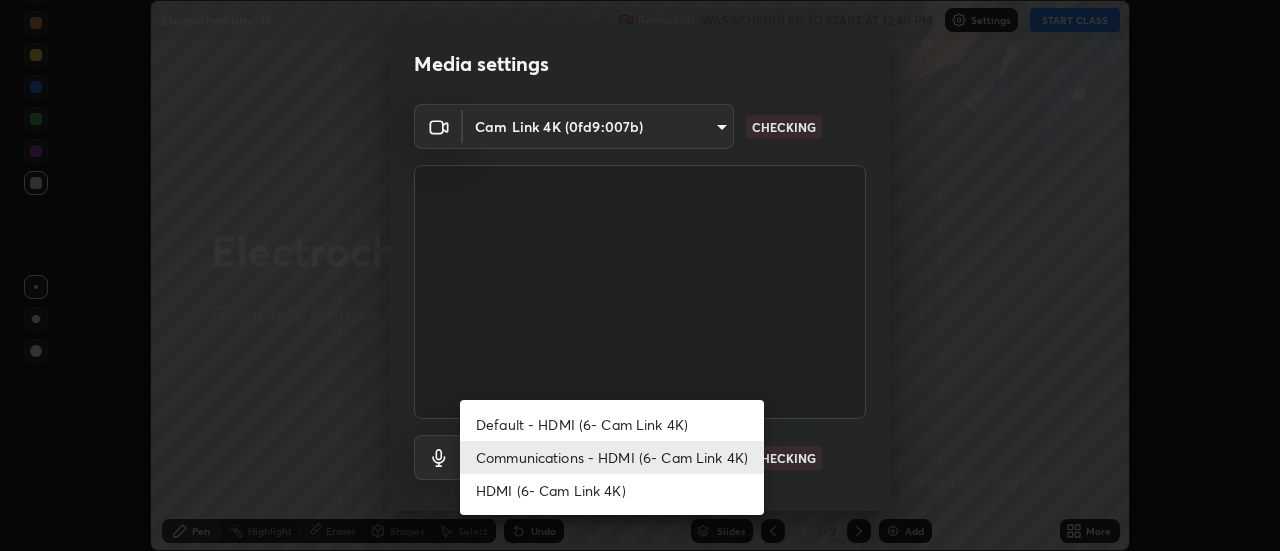 click on "Default - HDMI (6- Cam Link 4K)" at bounding box center [612, 424] 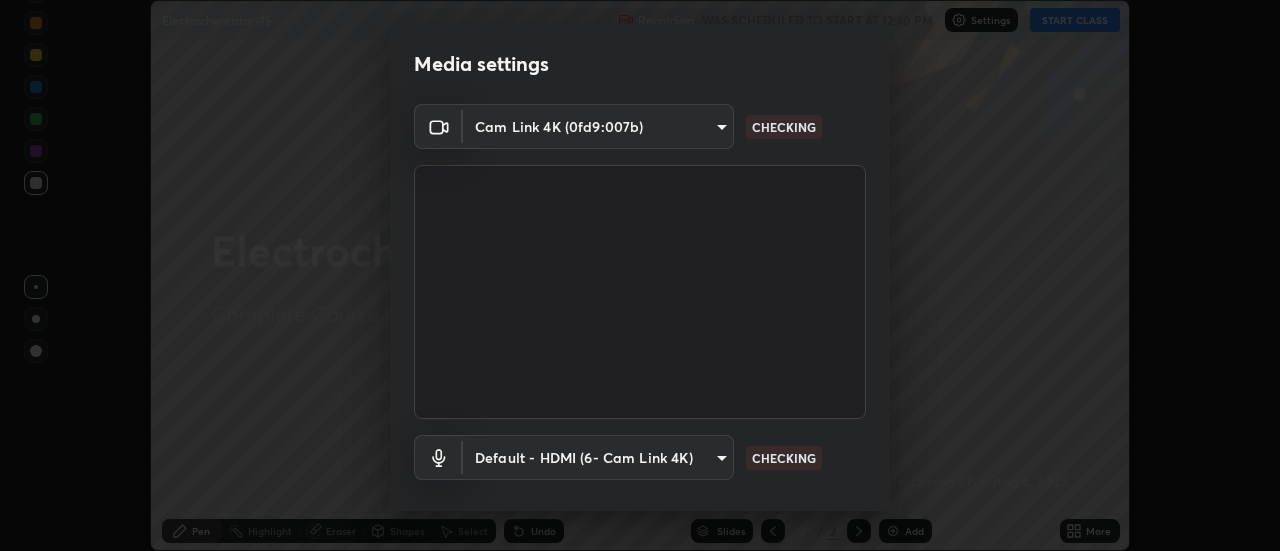 scroll, scrollTop: 105, scrollLeft: 0, axis: vertical 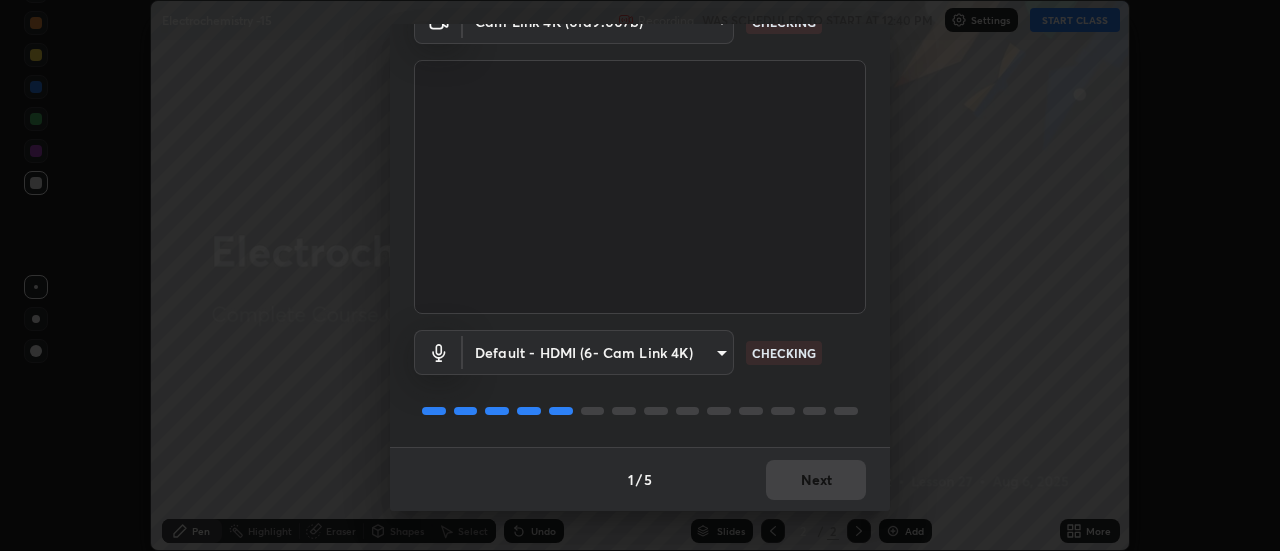 click on "Next" at bounding box center [816, 480] 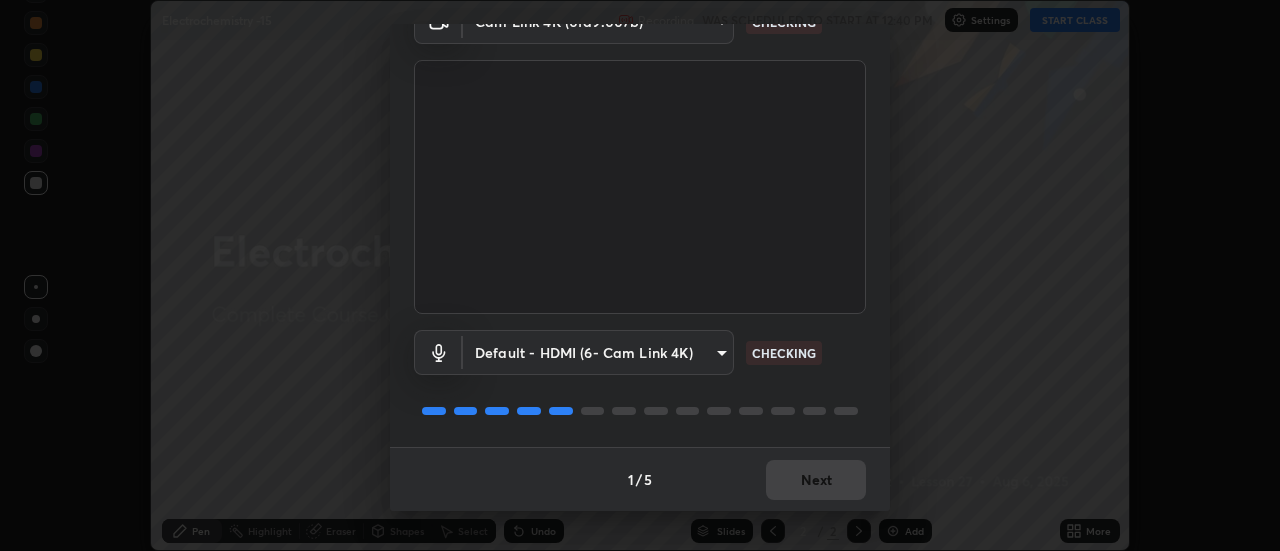 scroll, scrollTop: 0, scrollLeft: 0, axis: both 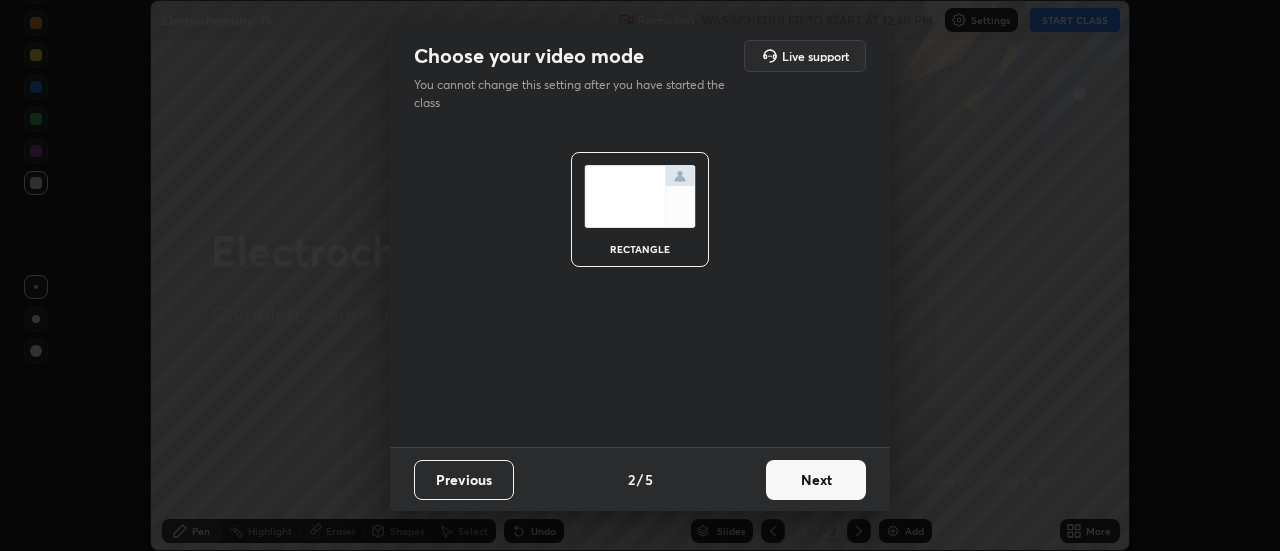 click on "Next" at bounding box center [816, 480] 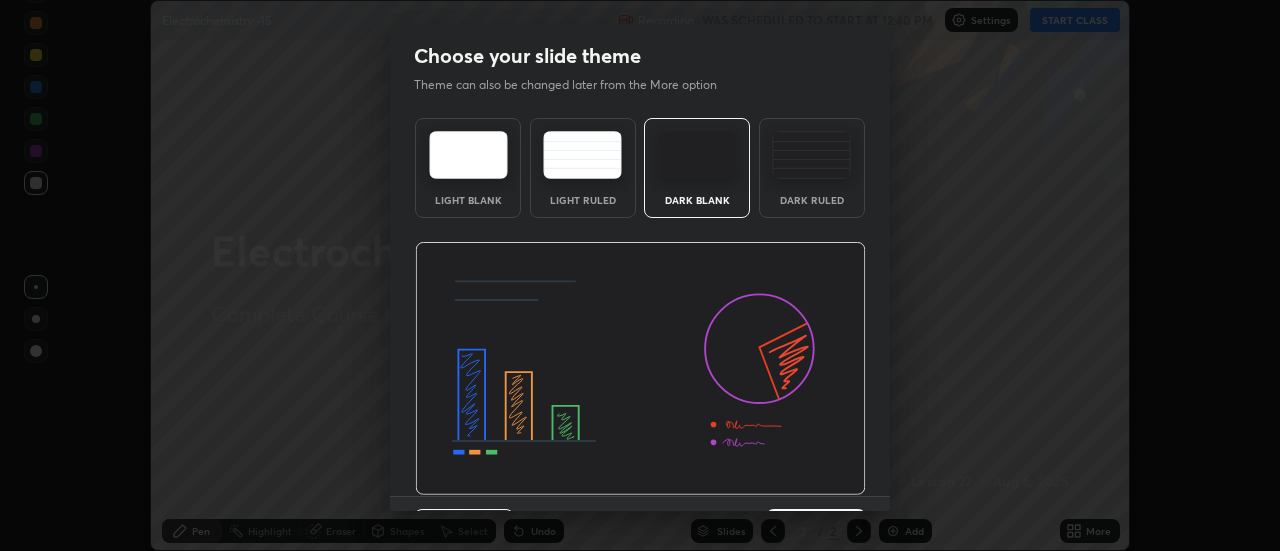 click at bounding box center (640, 369) 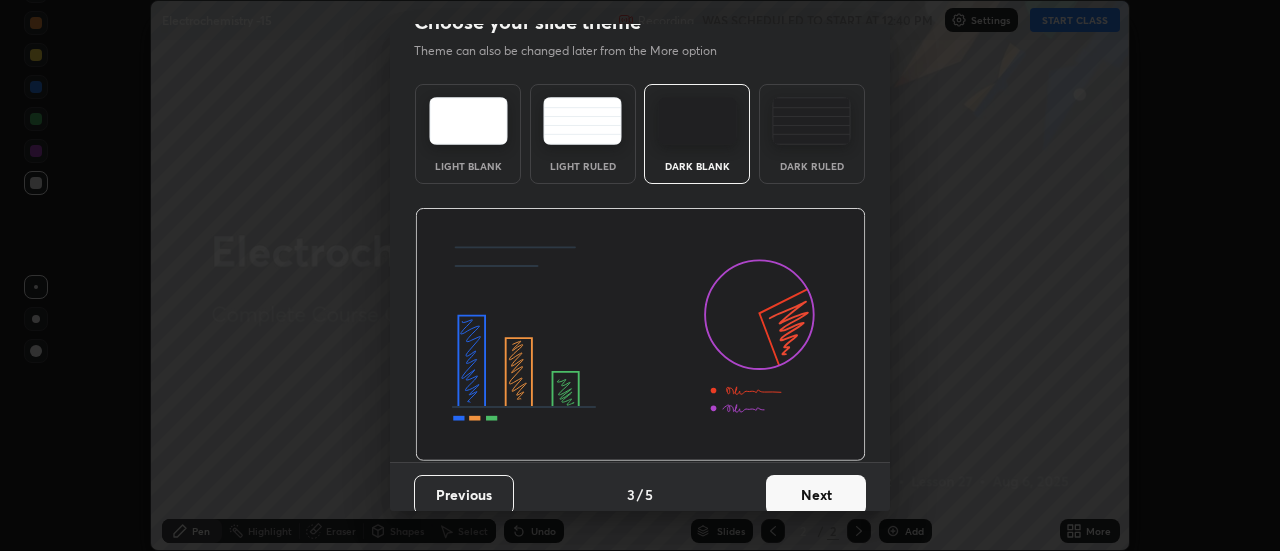 scroll, scrollTop: 38, scrollLeft: 0, axis: vertical 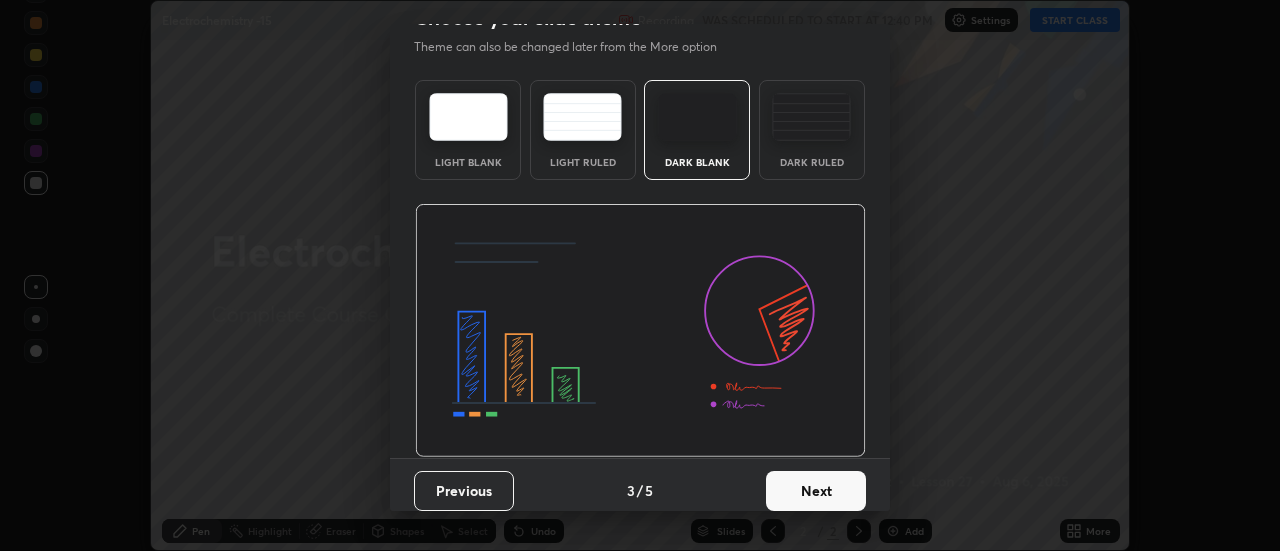 click on "Next" at bounding box center [816, 491] 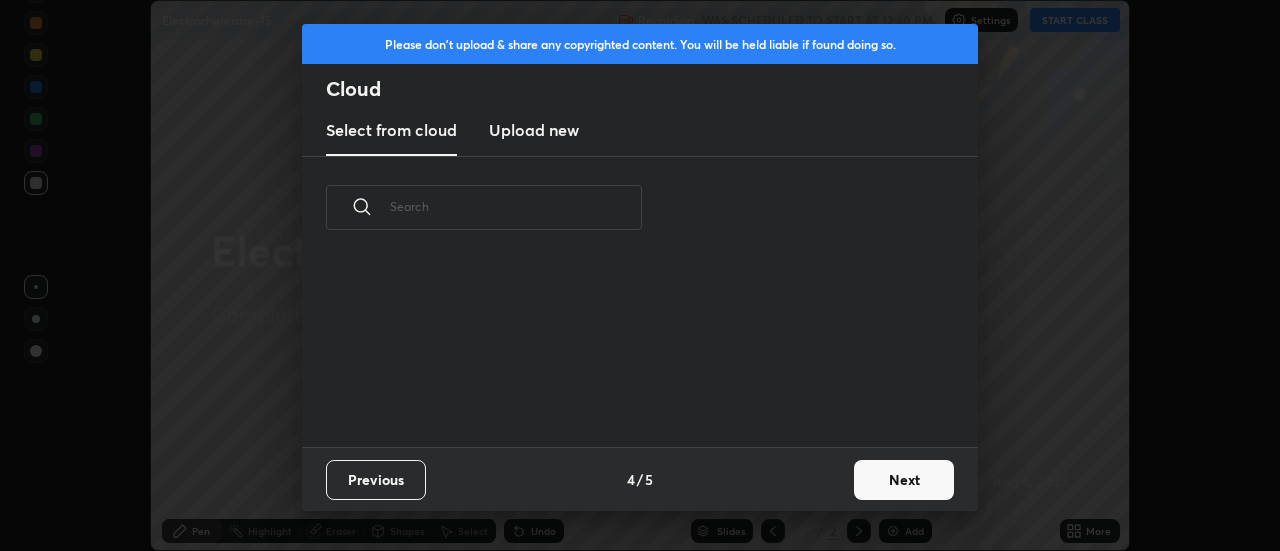 scroll, scrollTop: 7, scrollLeft: 11, axis: both 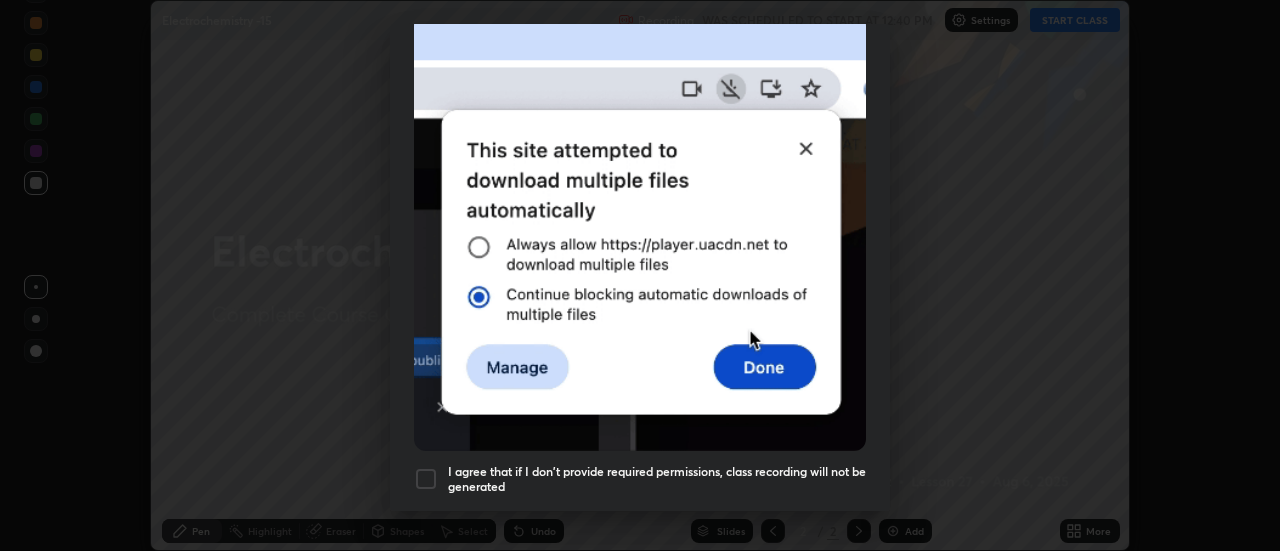click at bounding box center (426, 479) 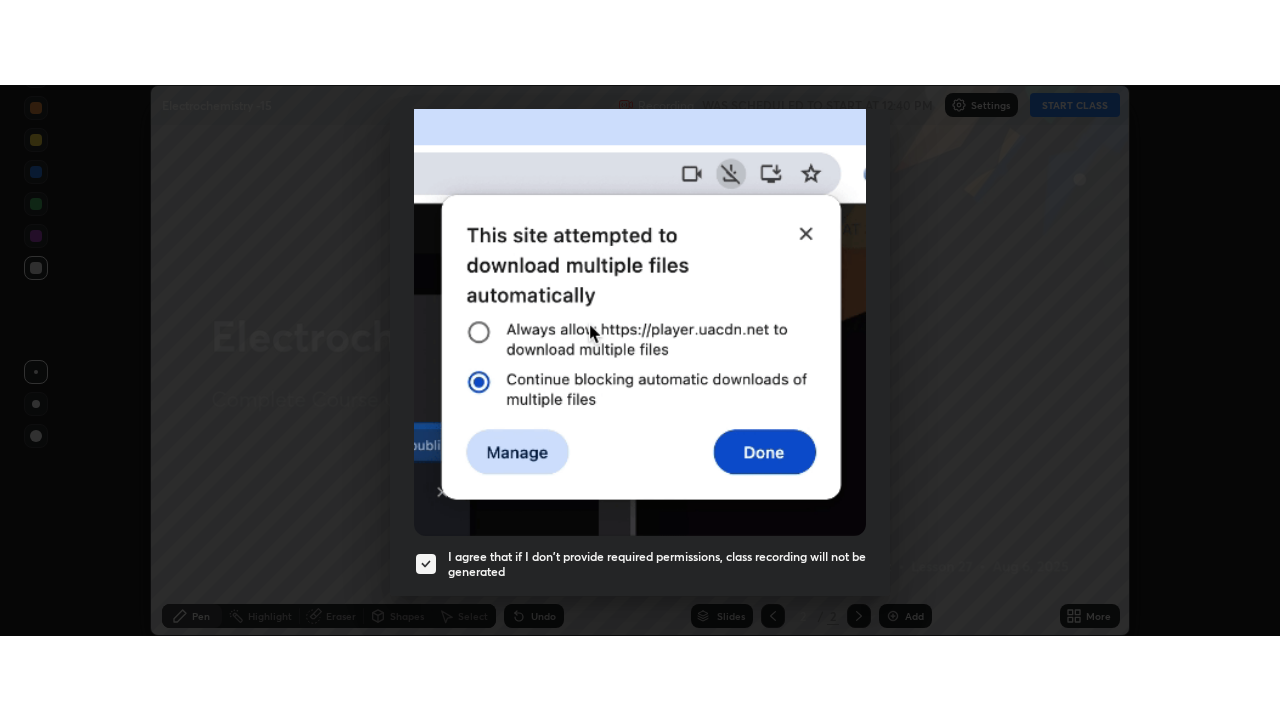 scroll, scrollTop: 513, scrollLeft: 0, axis: vertical 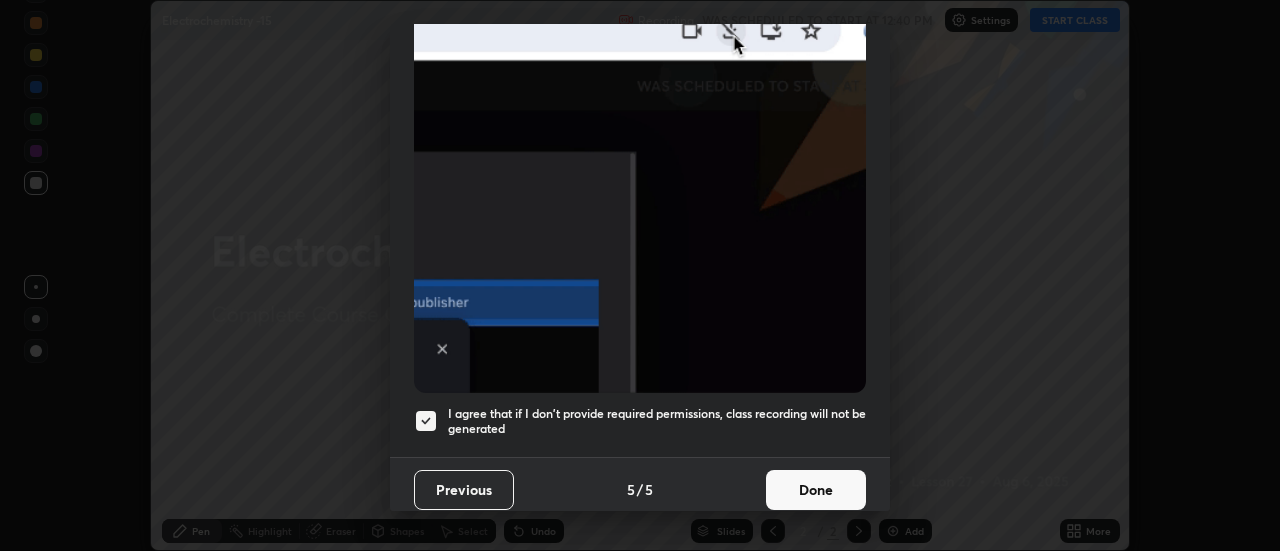 click on "Done" at bounding box center (816, 490) 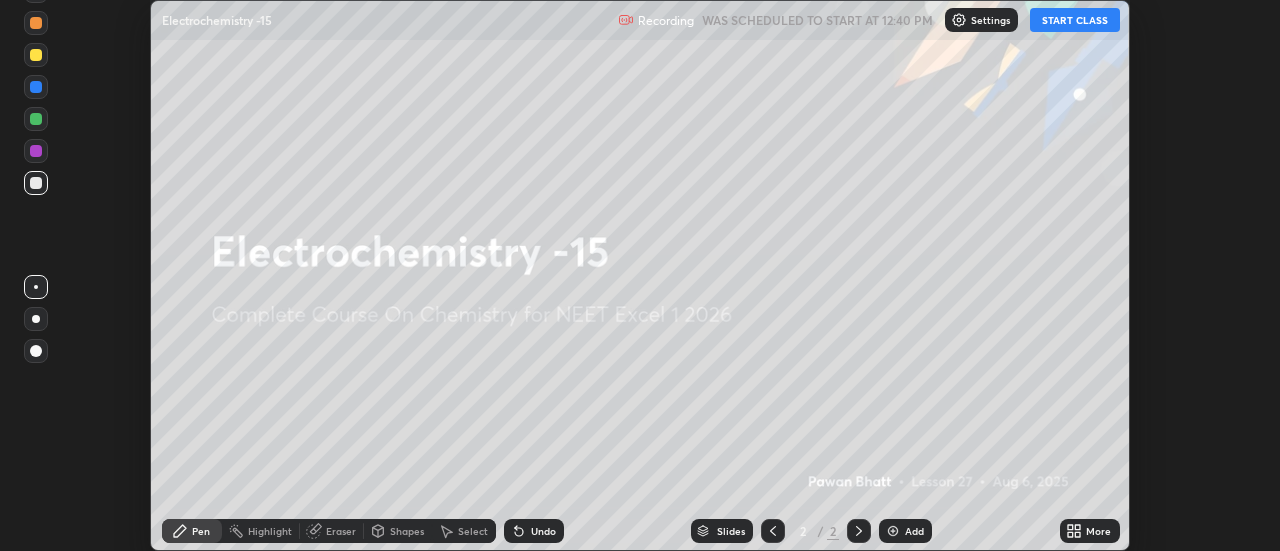 click on "START CLASS" at bounding box center (1075, 20) 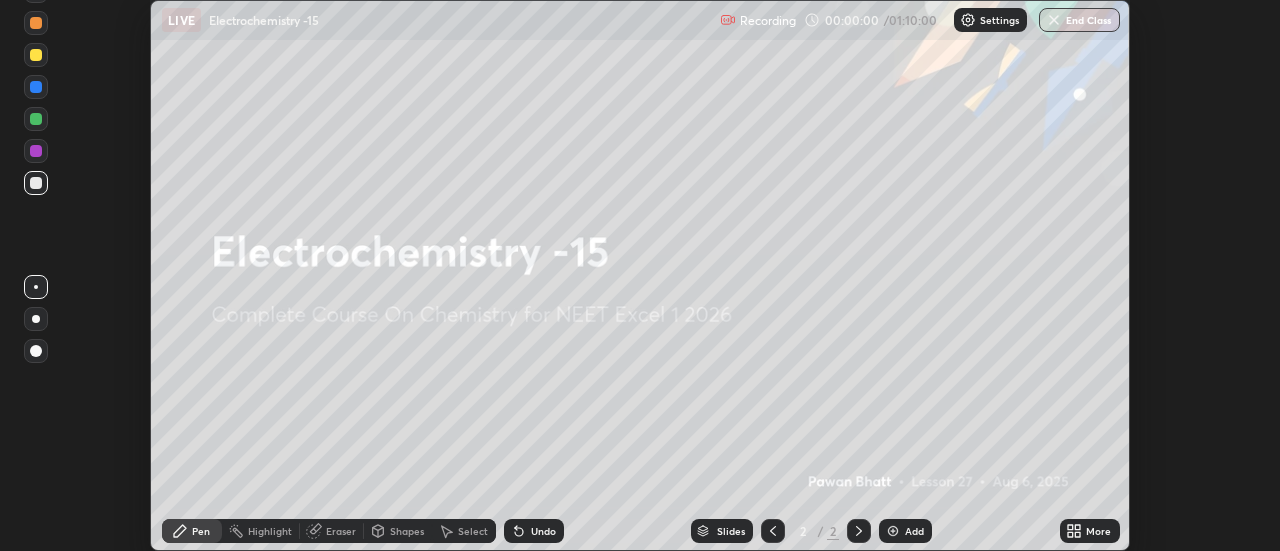 click on "More" at bounding box center [1098, 531] 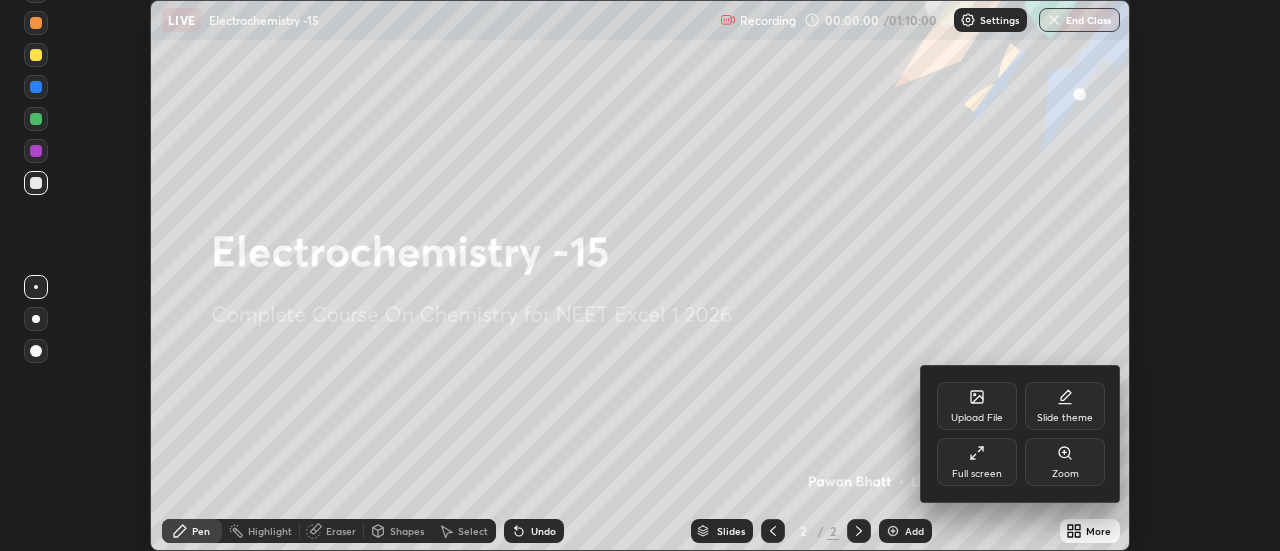 click on "Full screen" at bounding box center [977, 462] 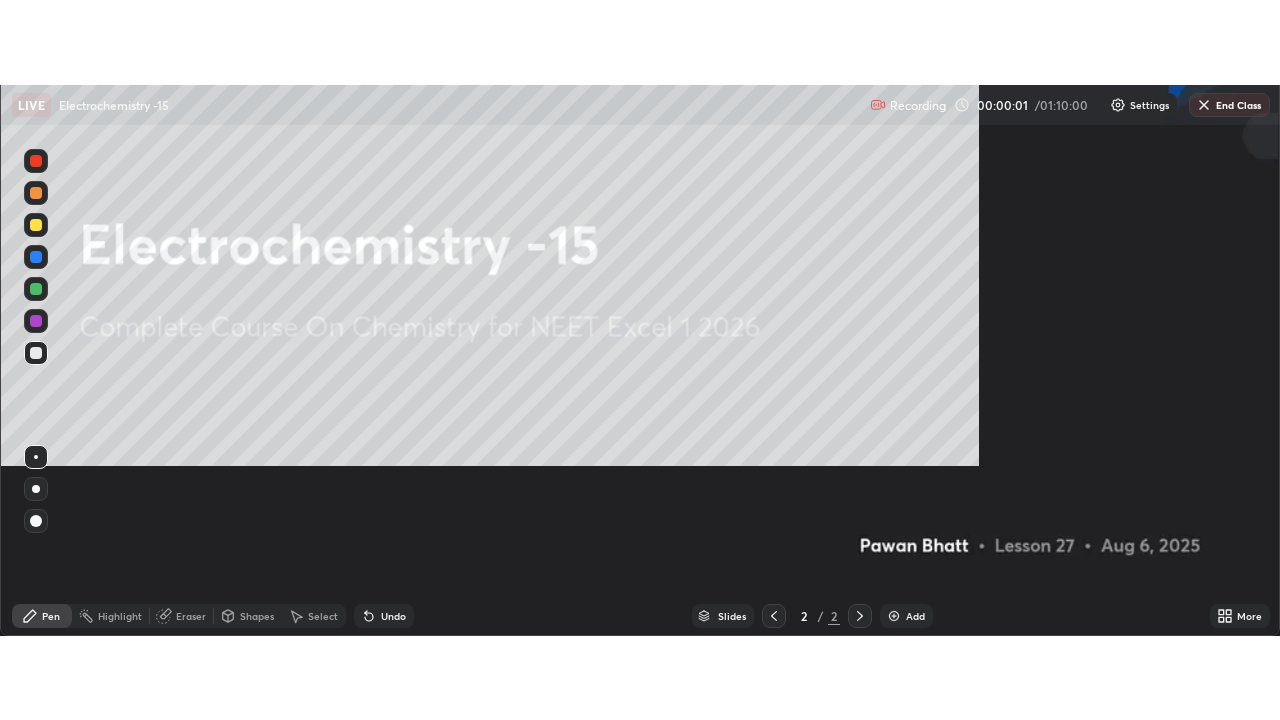 scroll, scrollTop: 99280, scrollLeft: 98720, axis: both 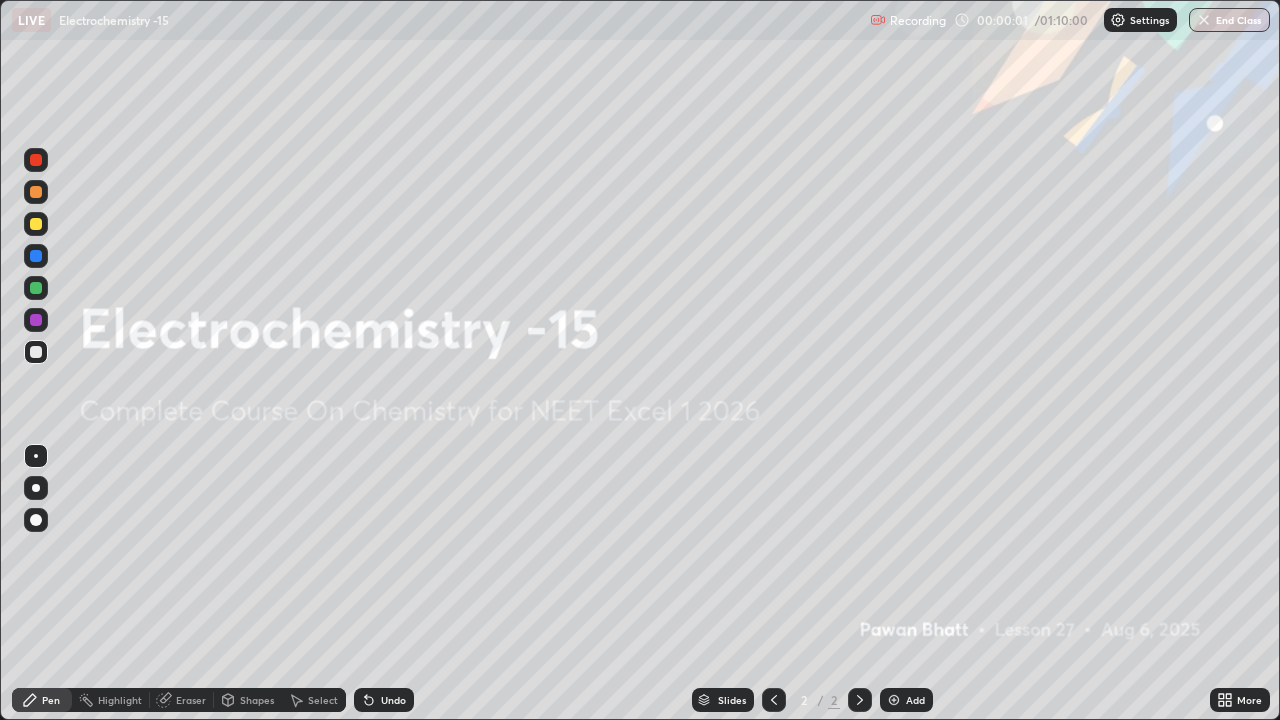 click at bounding box center (894, 700) 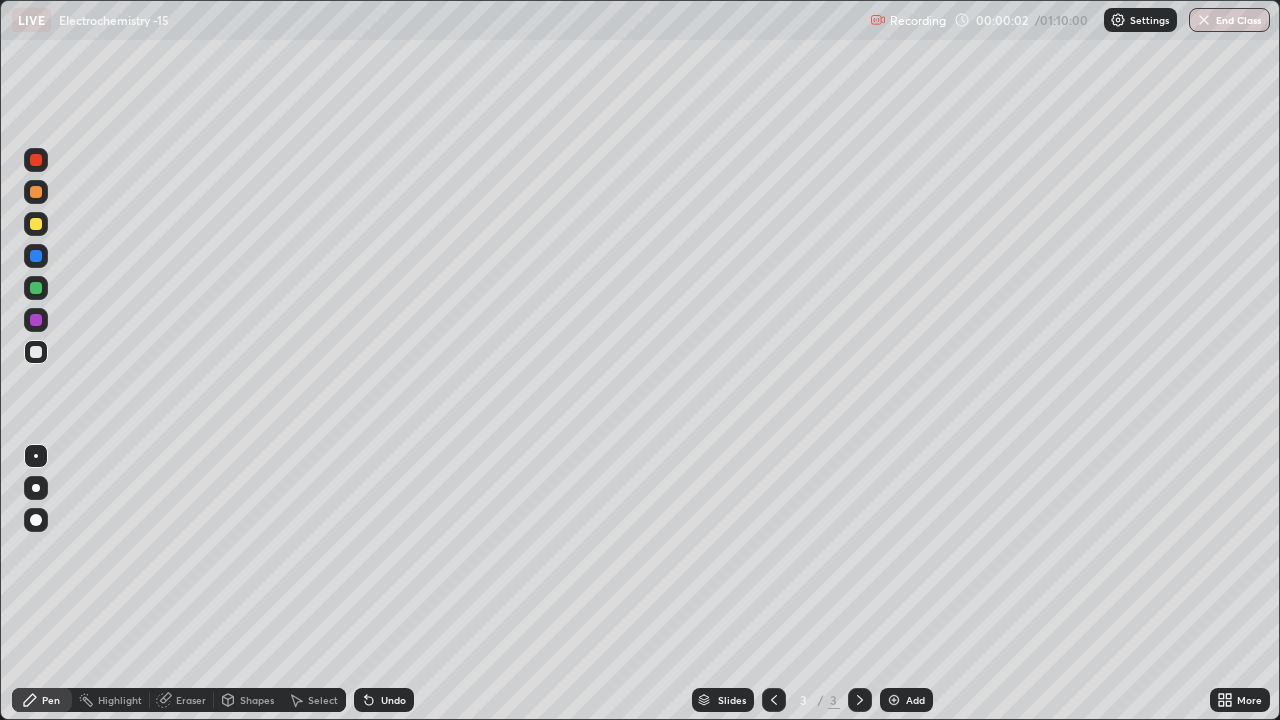 click at bounding box center [36, 488] 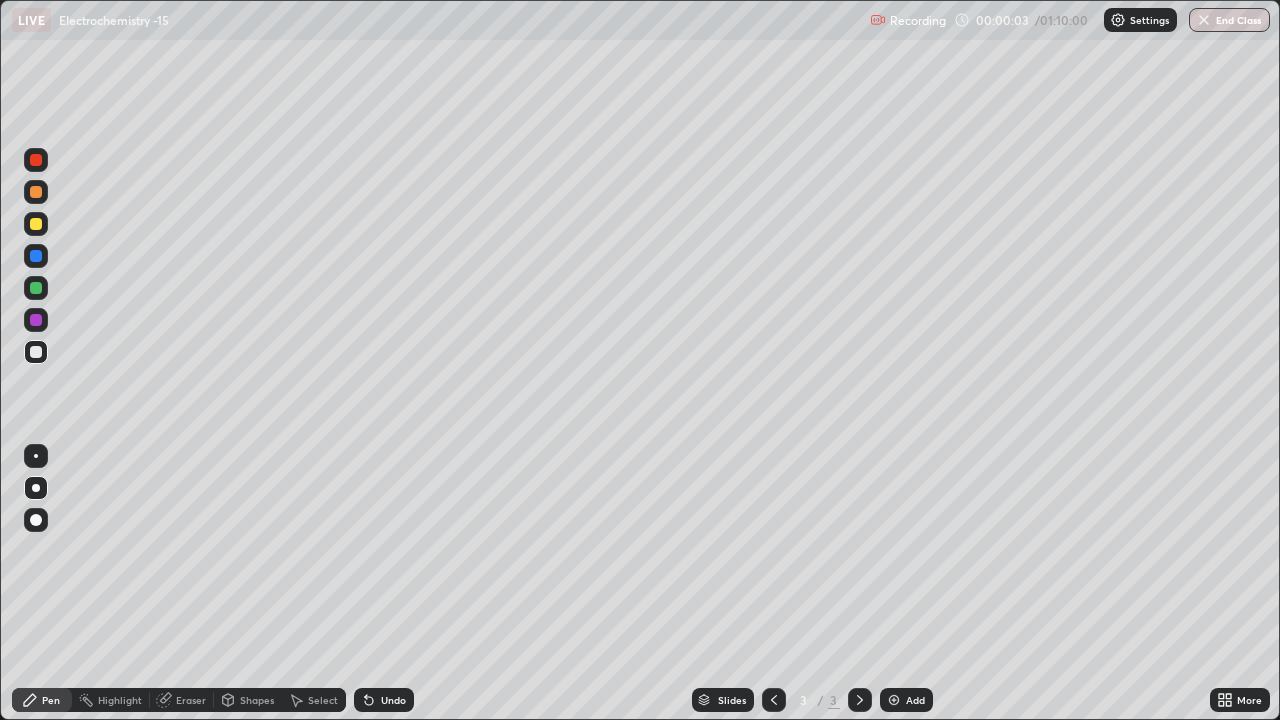 click at bounding box center [36, 224] 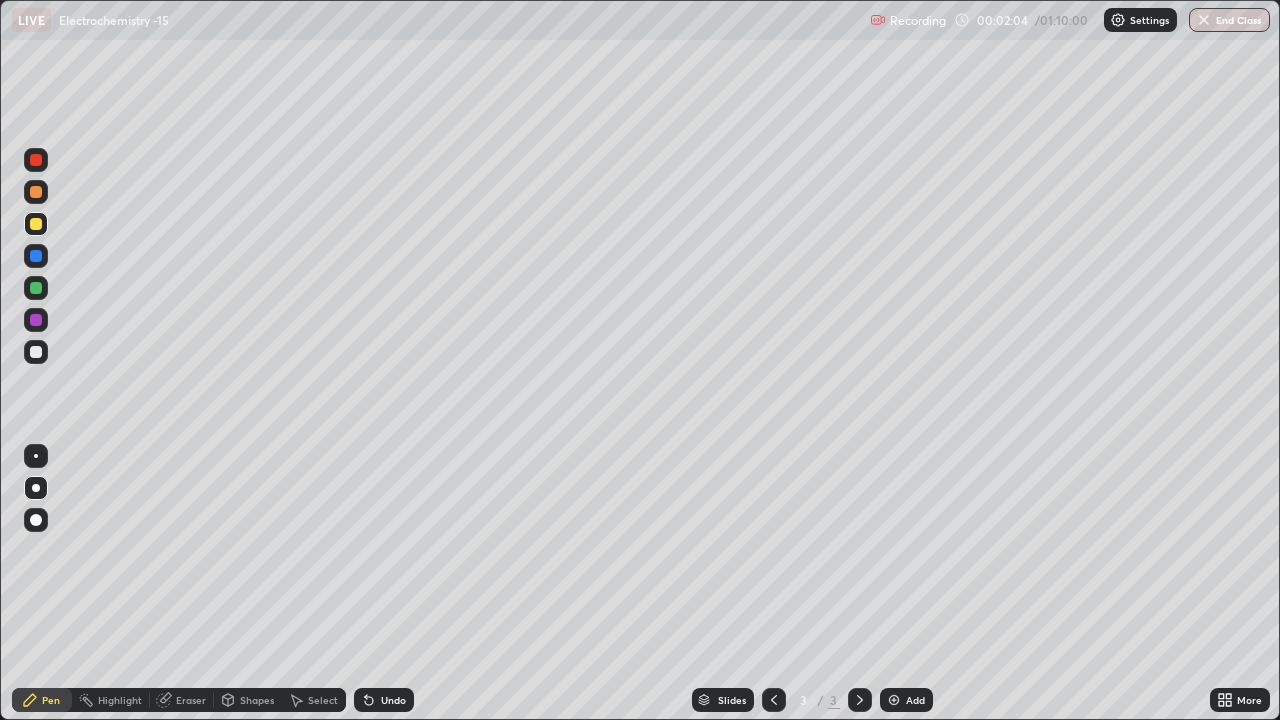 click at bounding box center [36, 352] 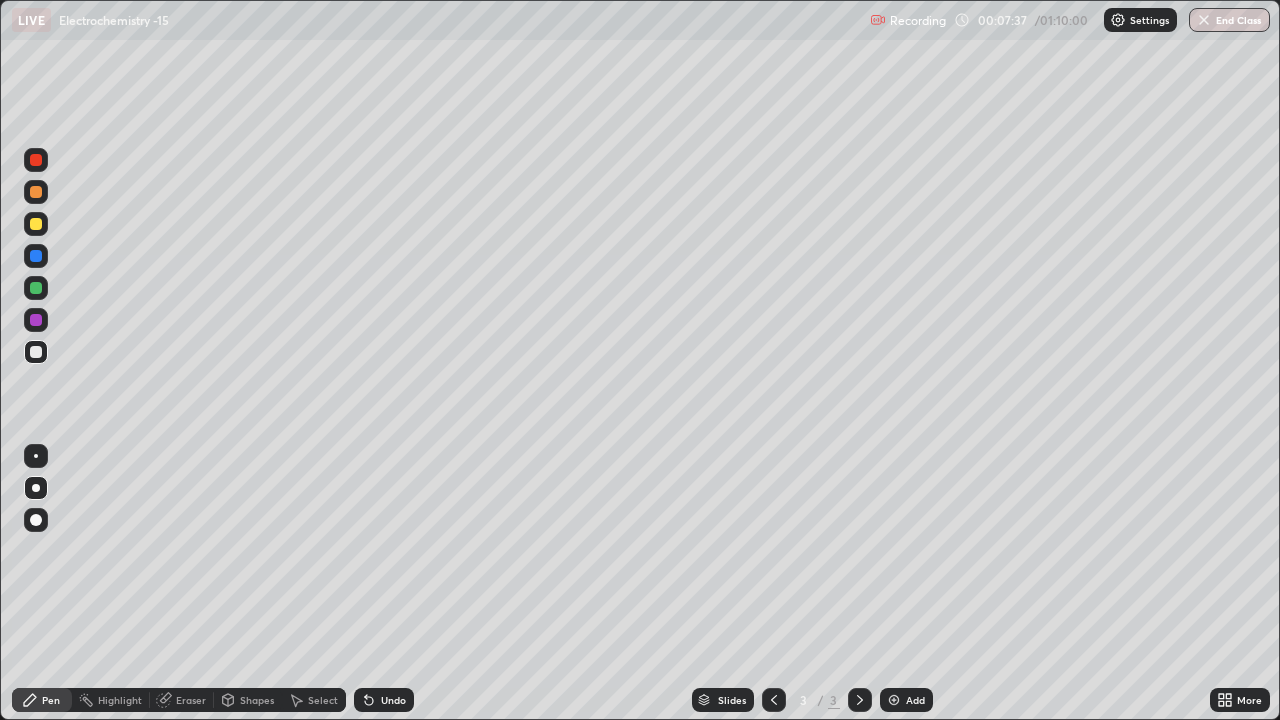 click on "Add" at bounding box center [915, 700] 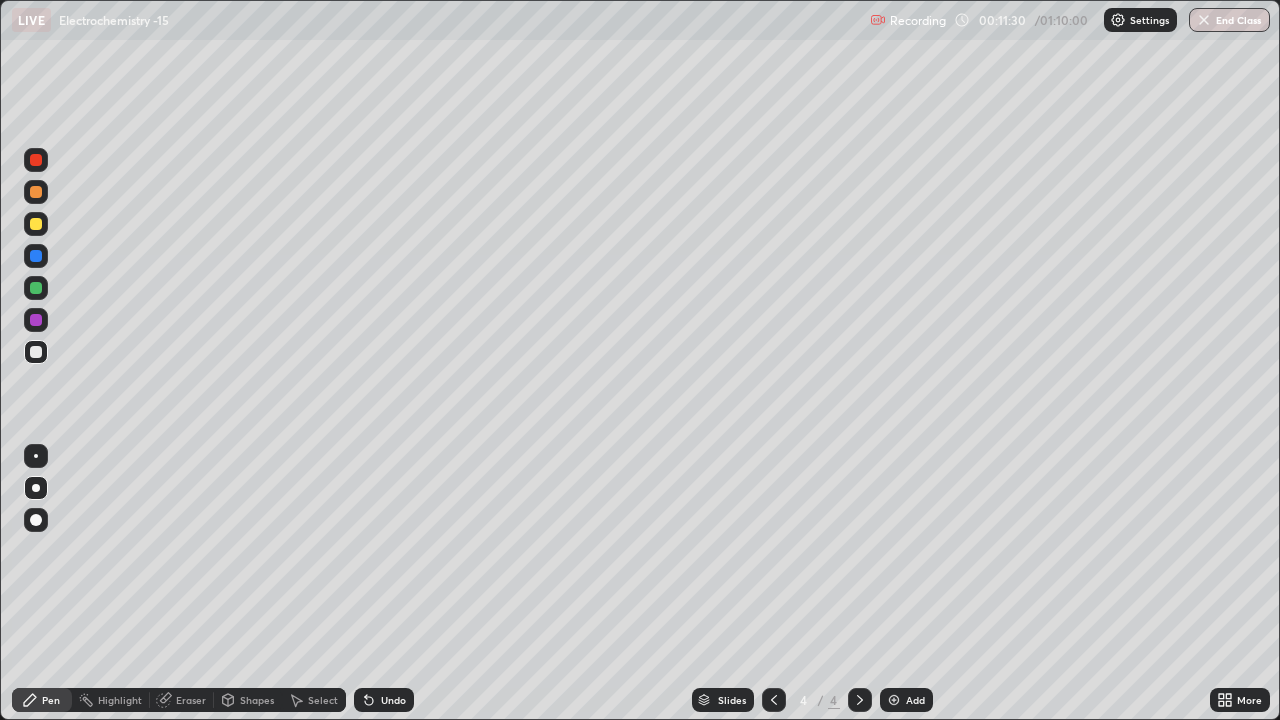 click on "Add" at bounding box center (906, 700) 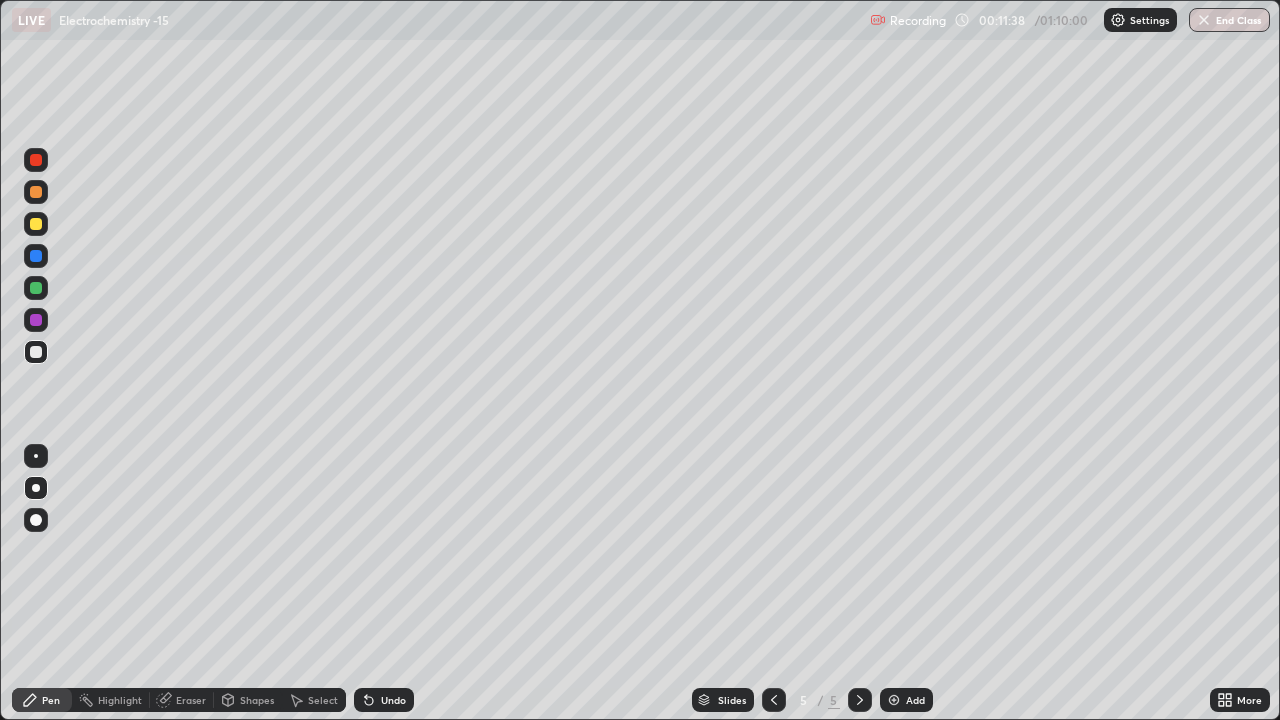 click on "Undo" at bounding box center (384, 700) 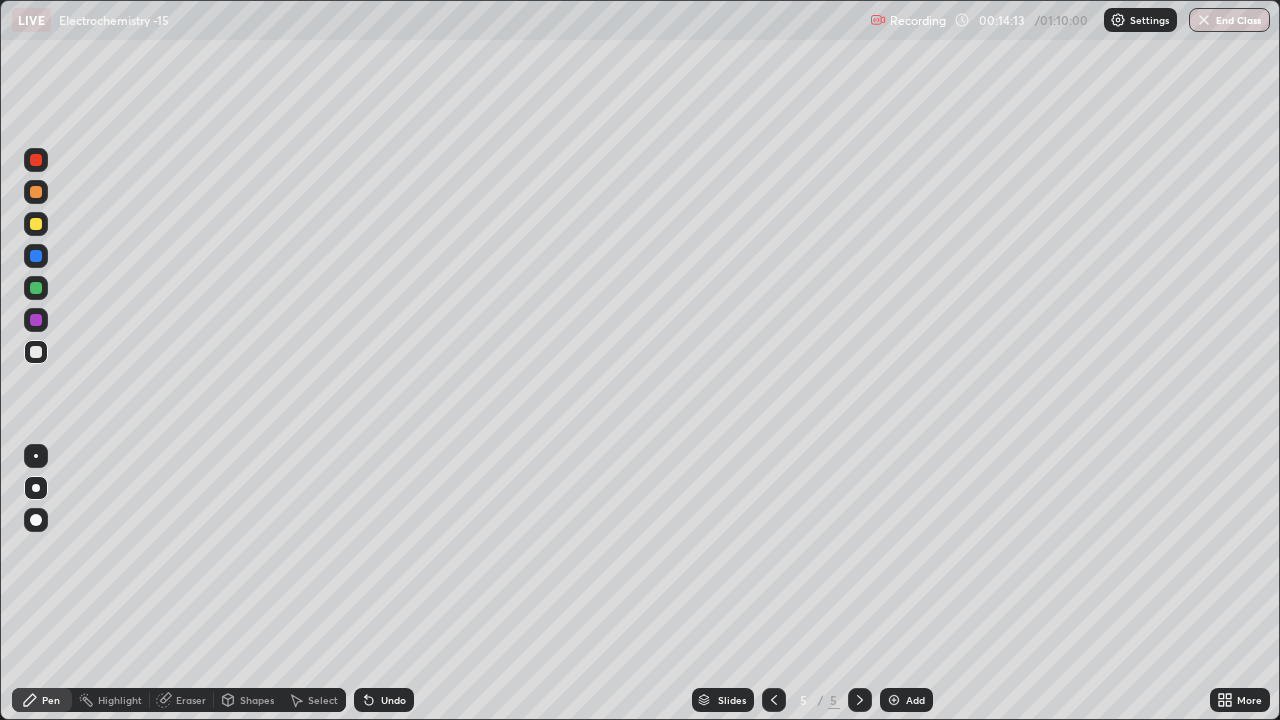 click at bounding box center (36, 224) 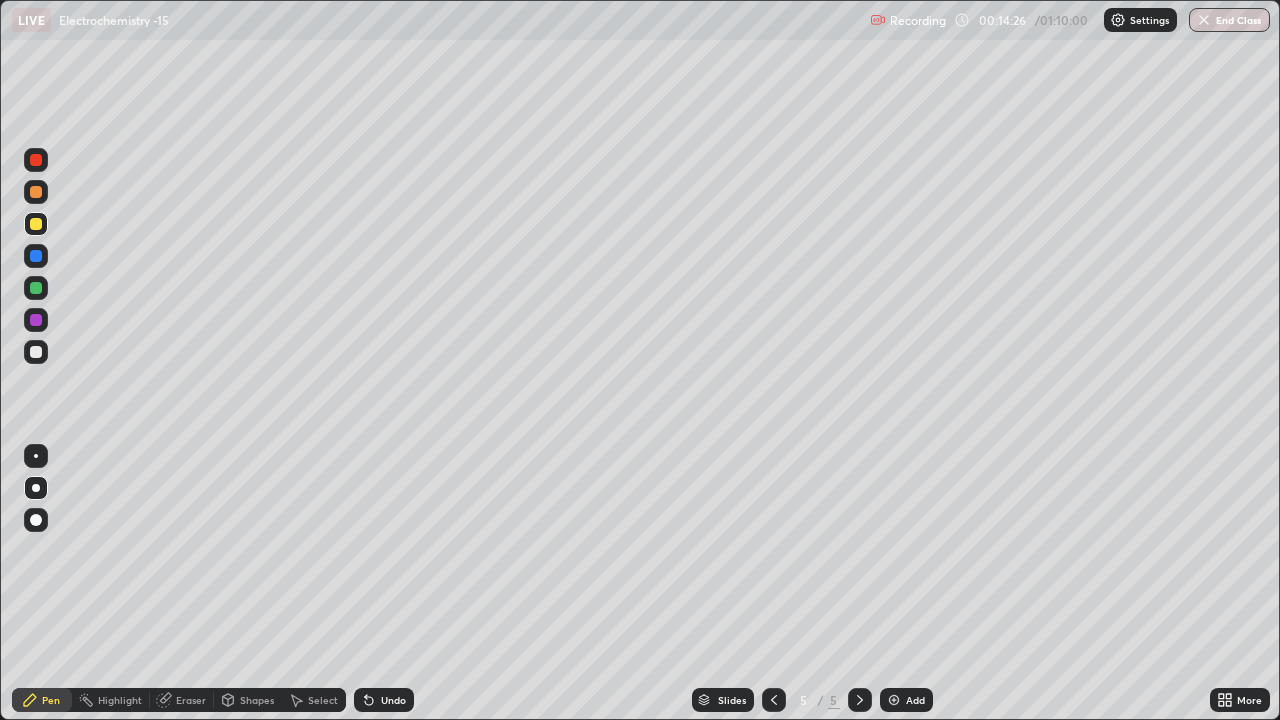 click on "Add" at bounding box center (915, 700) 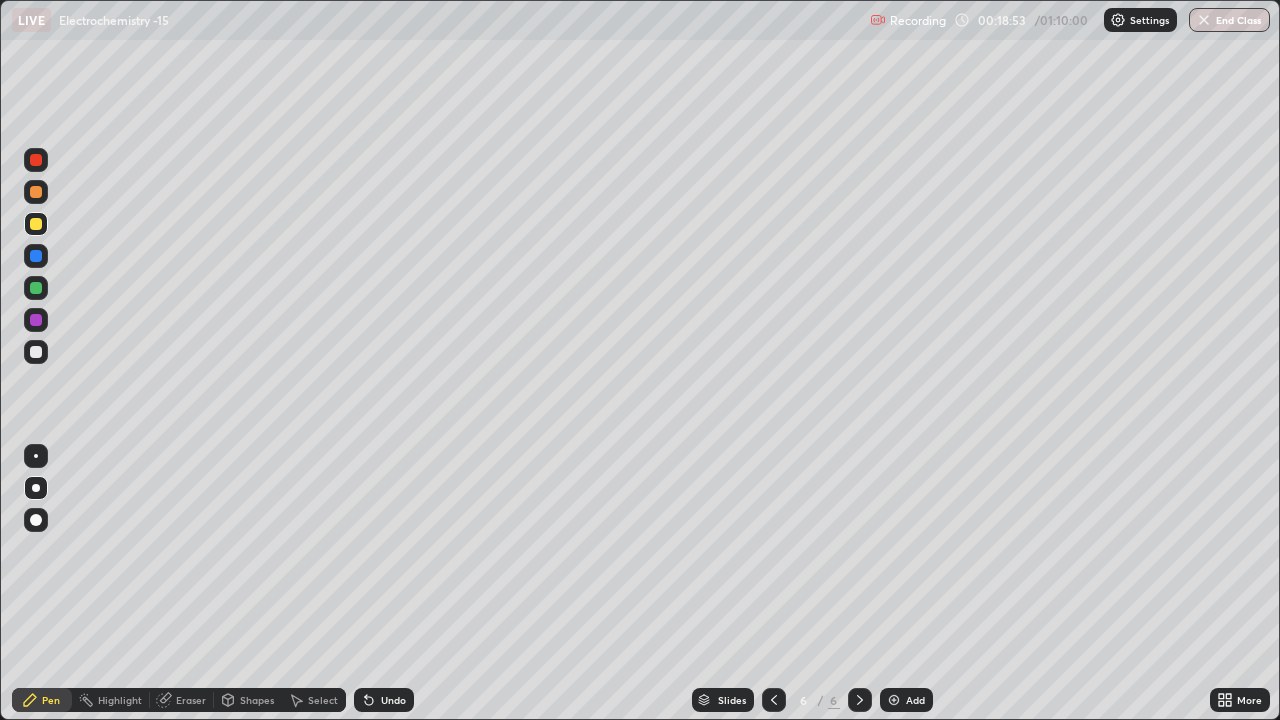 click on "Add" at bounding box center [915, 700] 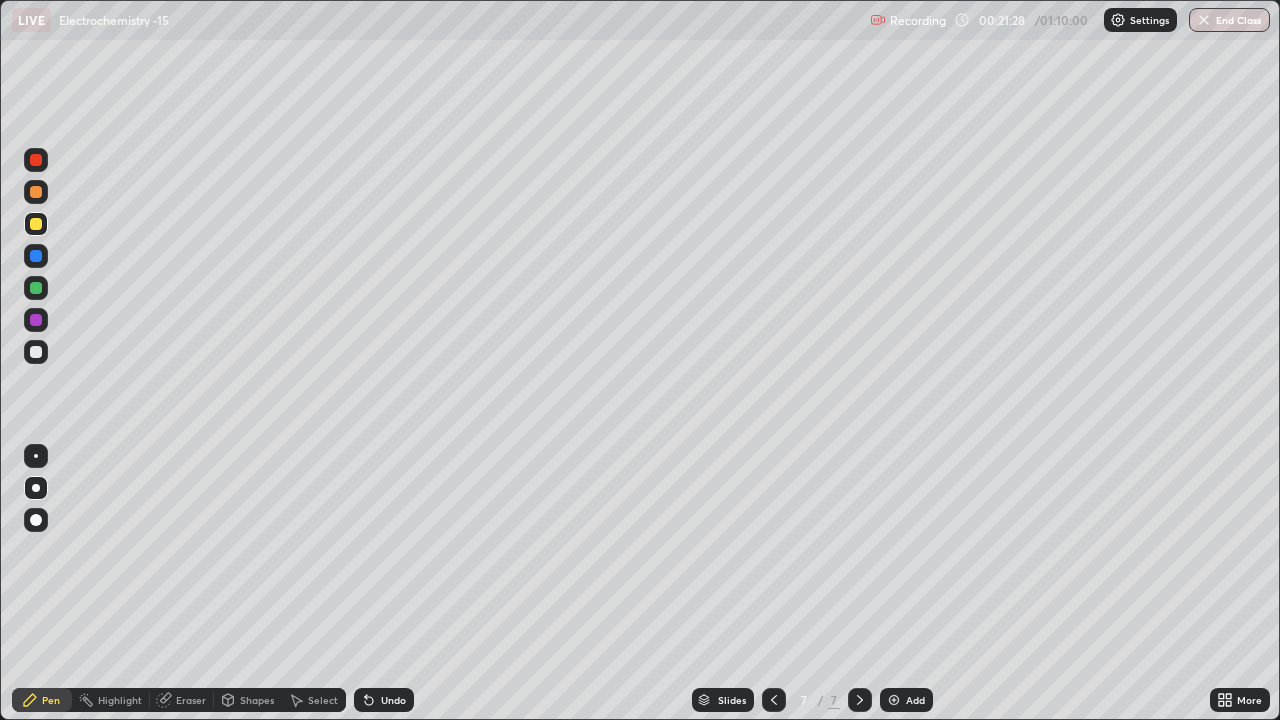 click on "Undo" at bounding box center [393, 700] 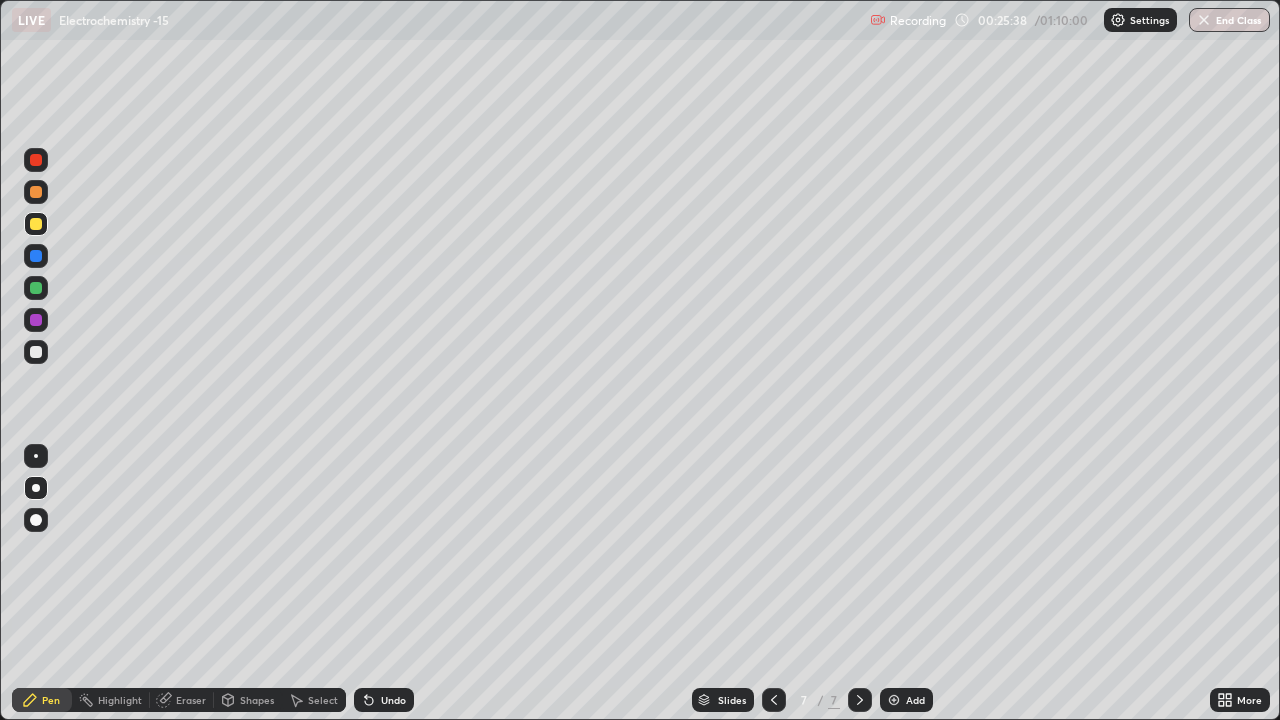 click on "Add" at bounding box center (915, 700) 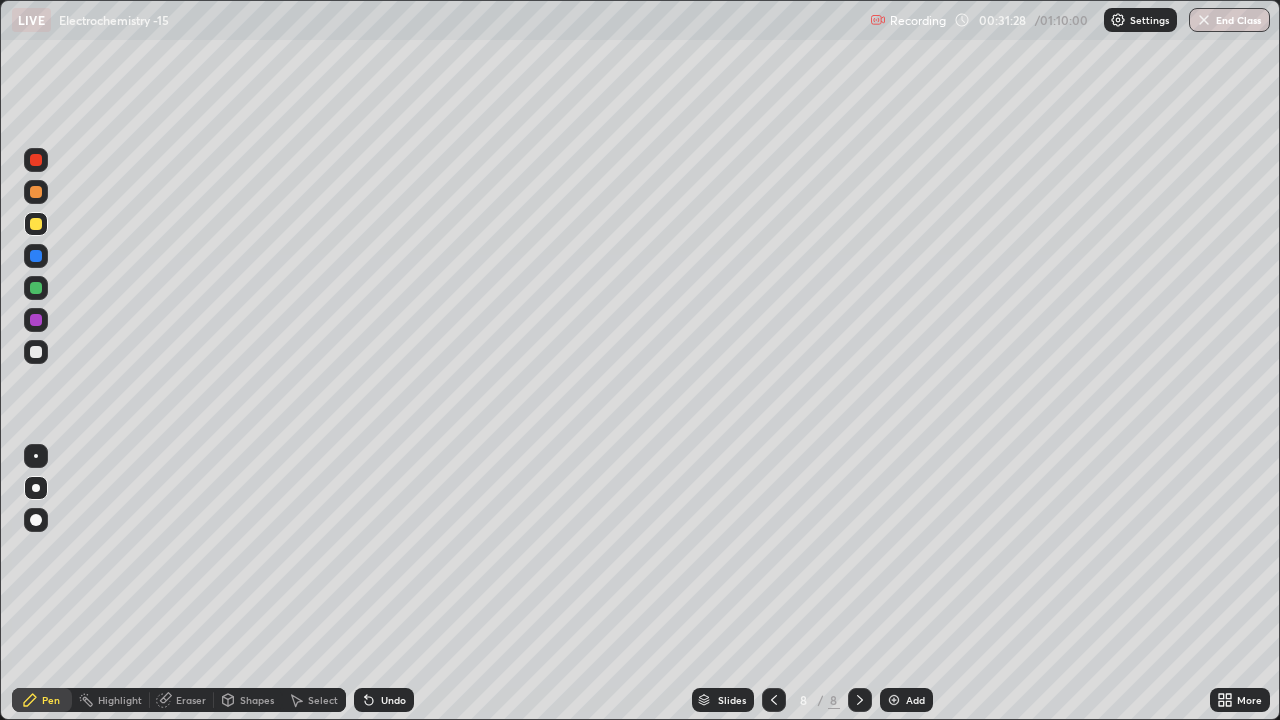 click on "Add" at bounding box center [915, 700] 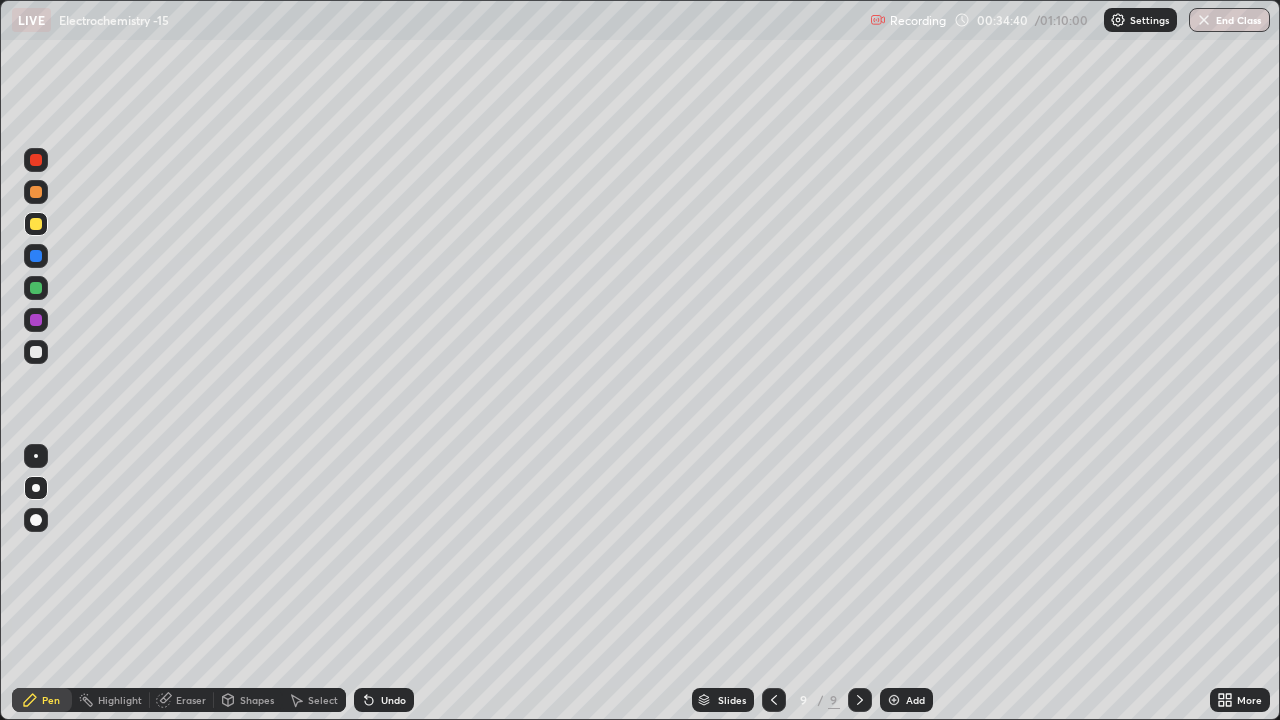 click on "Add" at bounding box center (906, 700) 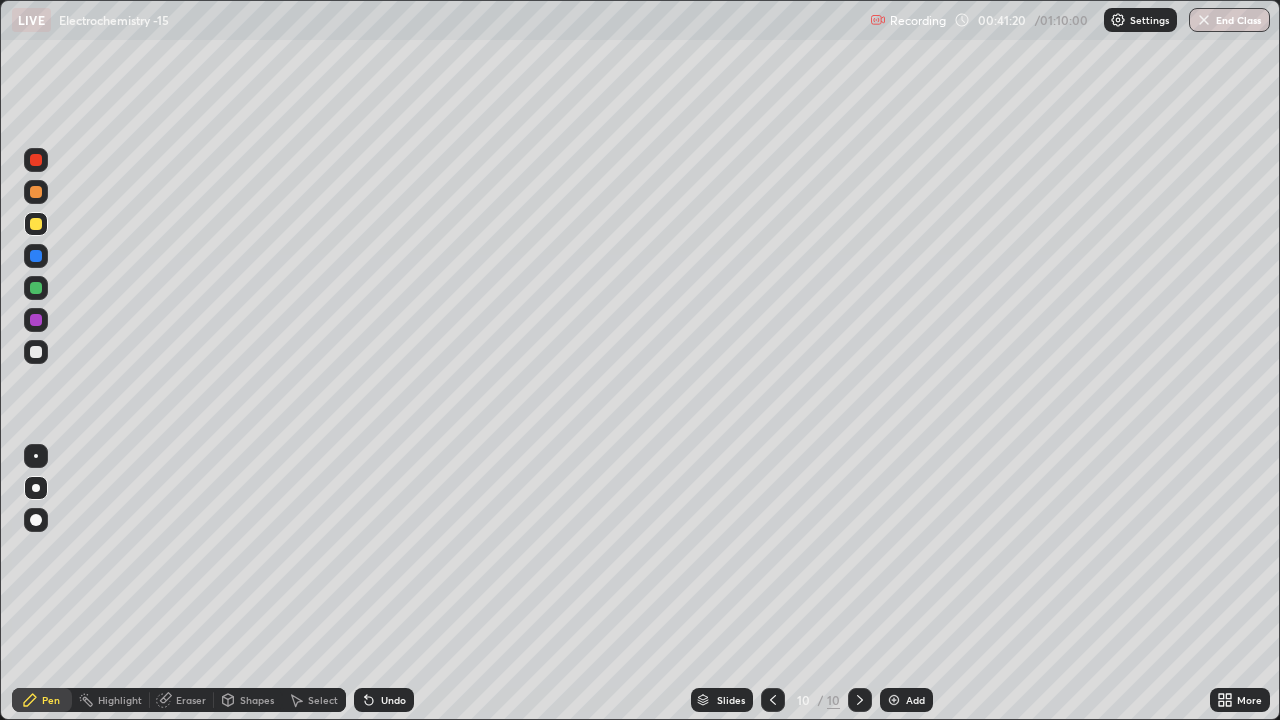 click at bounding box center (894, 700) 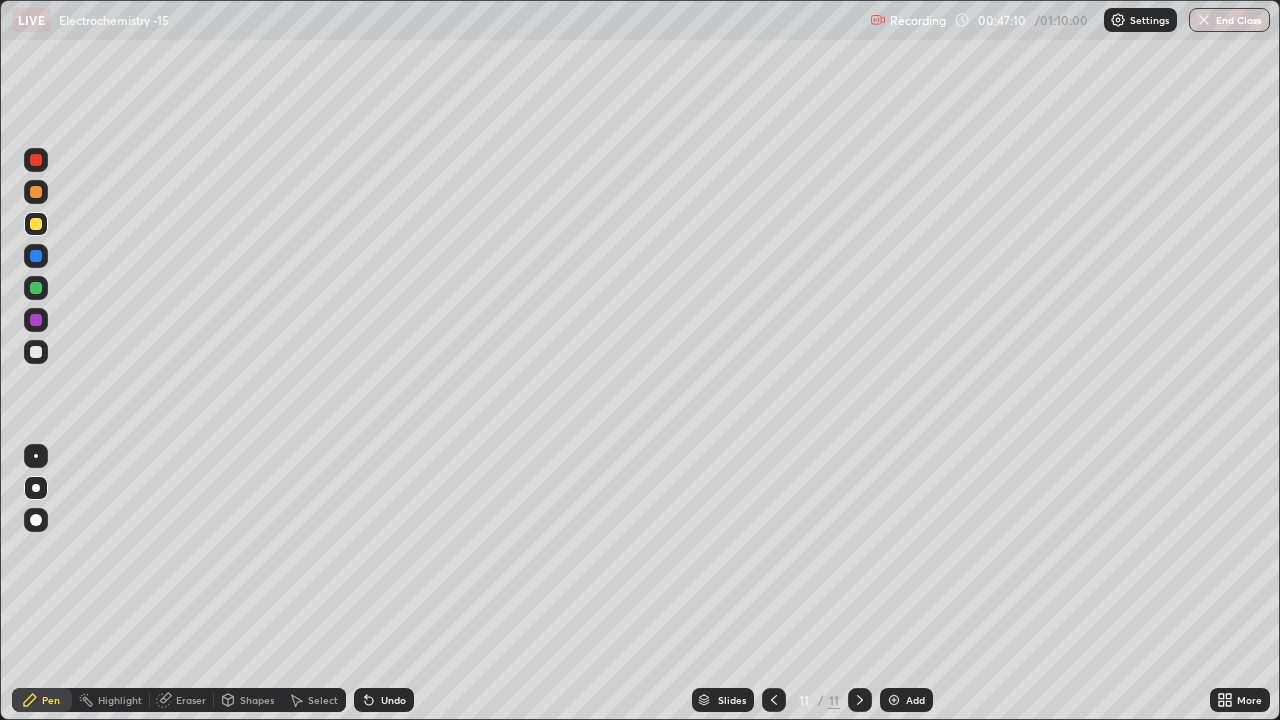 click on "Add" at bounding box center [915, 700] 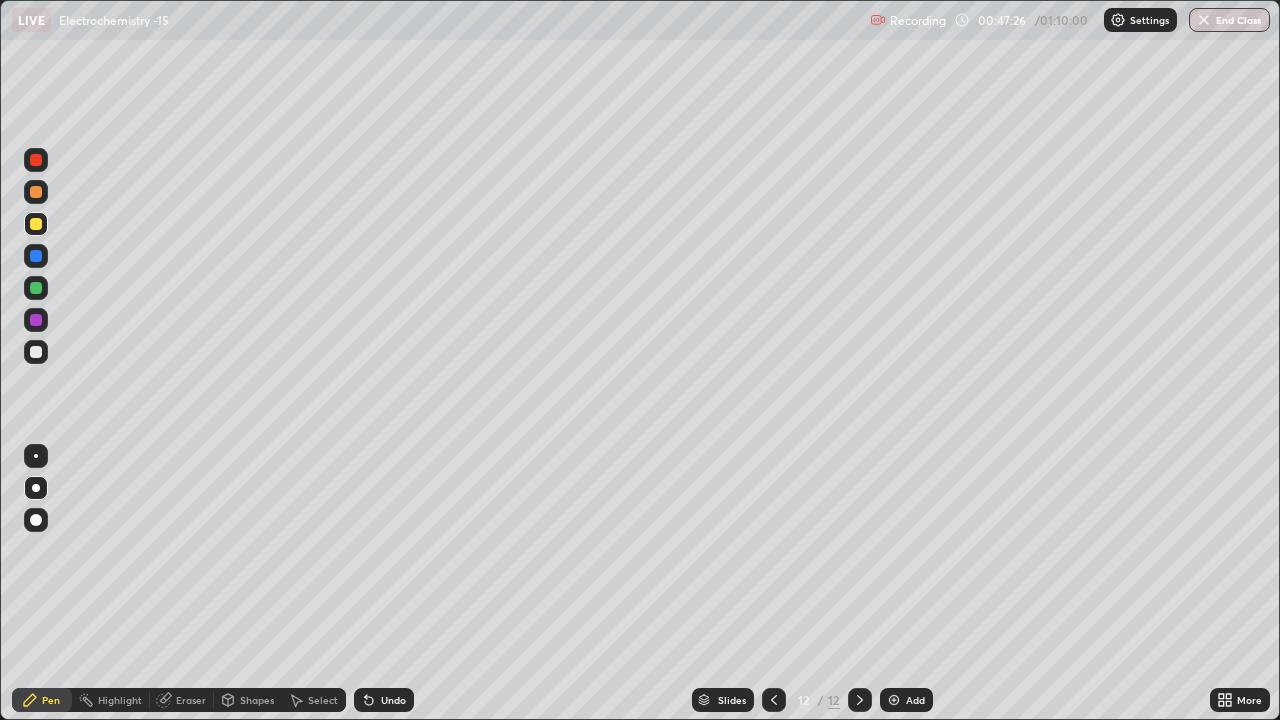 click at bounding box center (36, 352) 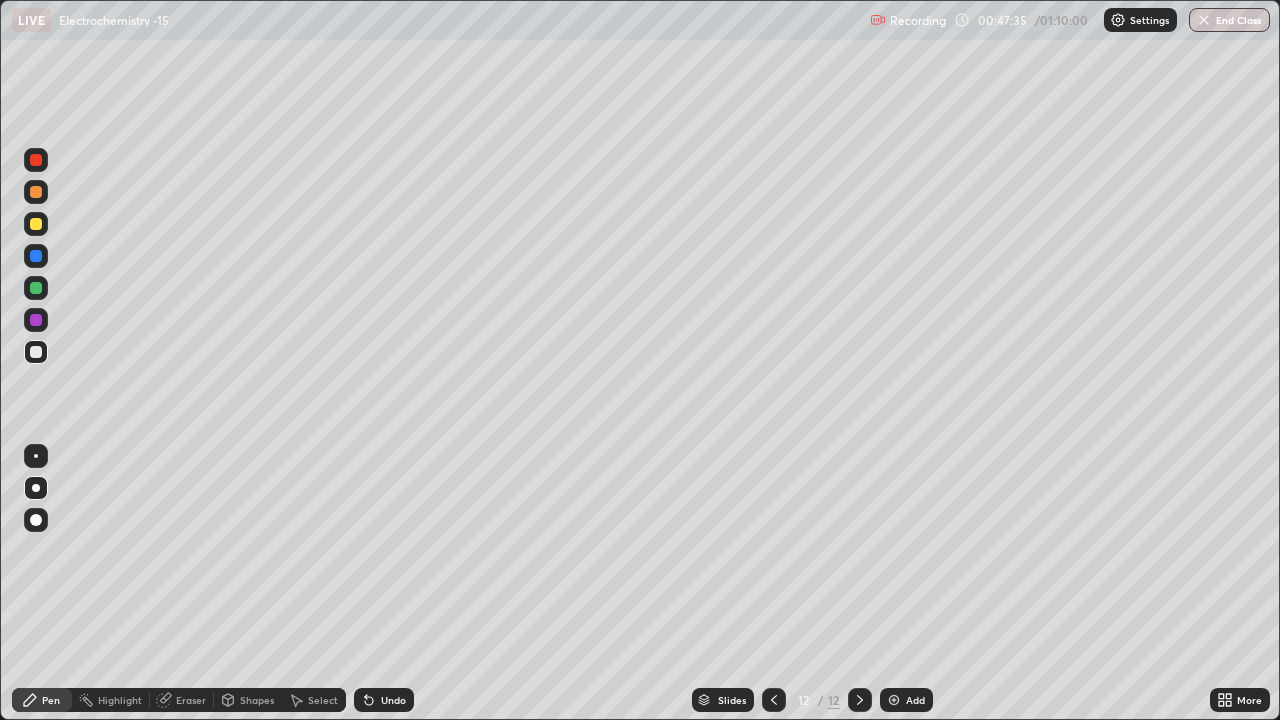 click at bounding box center (36, 224) 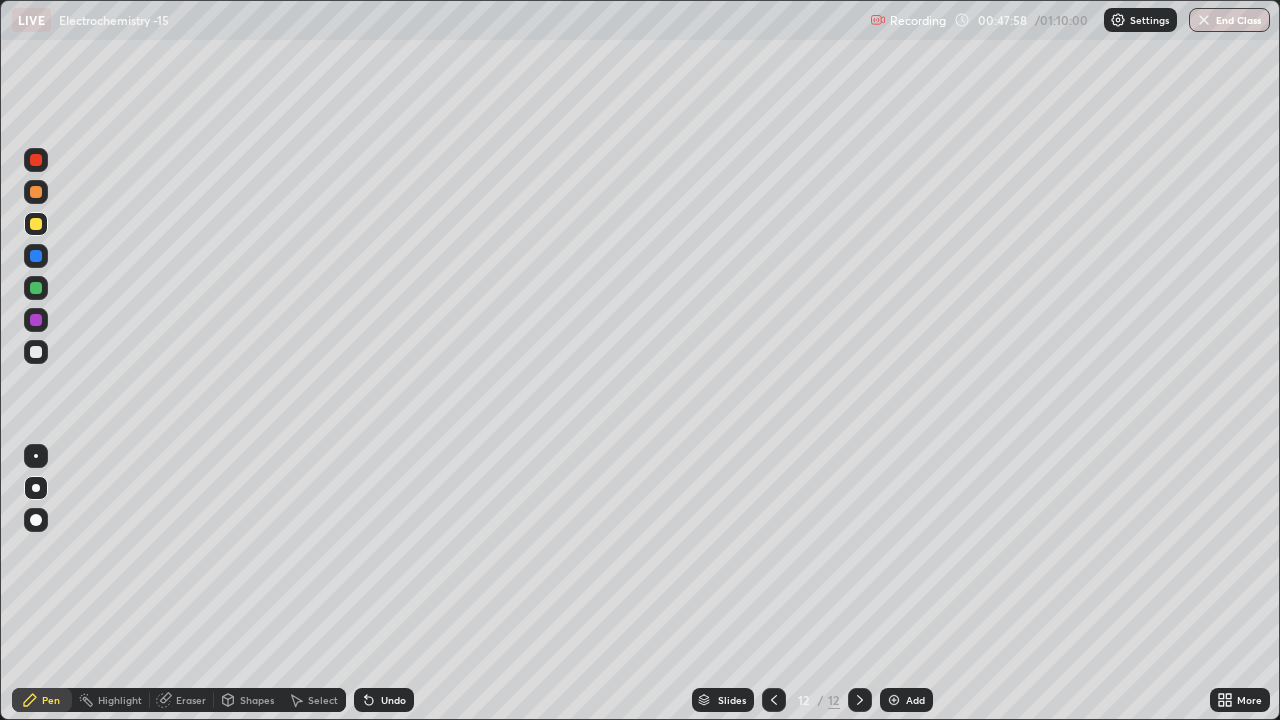 click at bounding box center [36, 352] 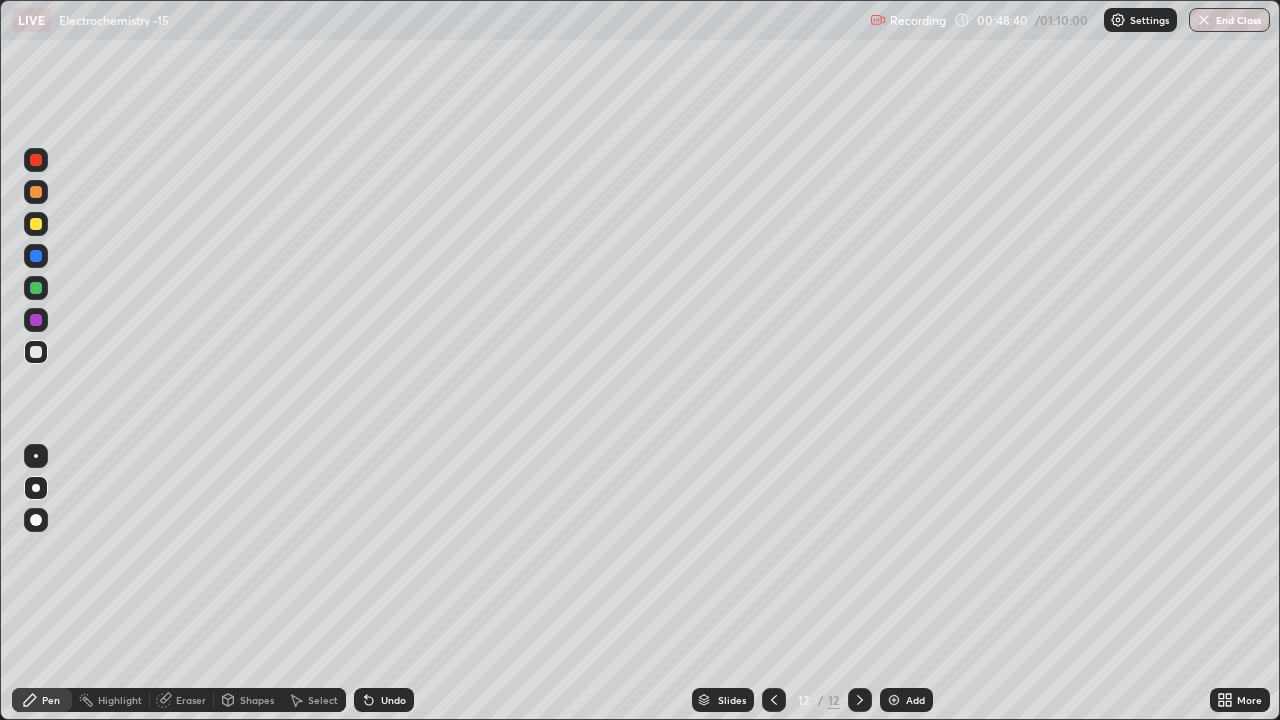 click on "Undo" at bounding box center [393, 700] 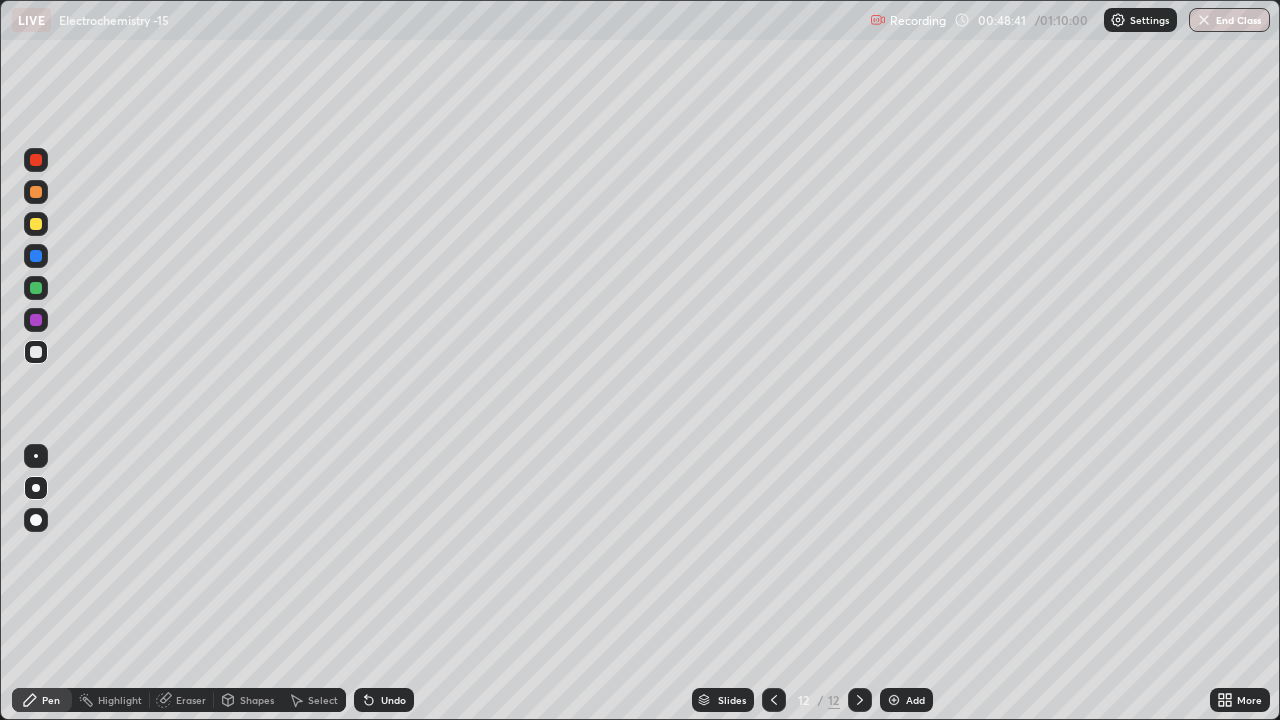 click on "Undo" at bounding box center [393, 700] 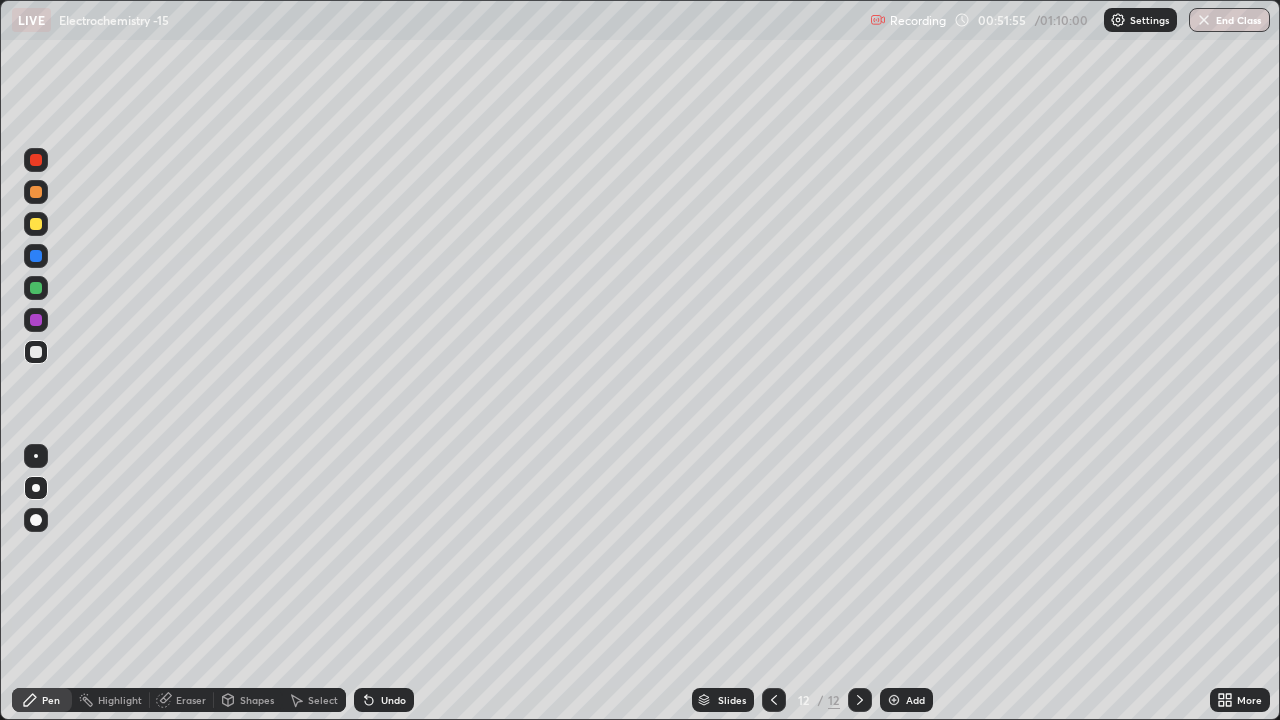 click on "Add" at bounding box center [915, 700] 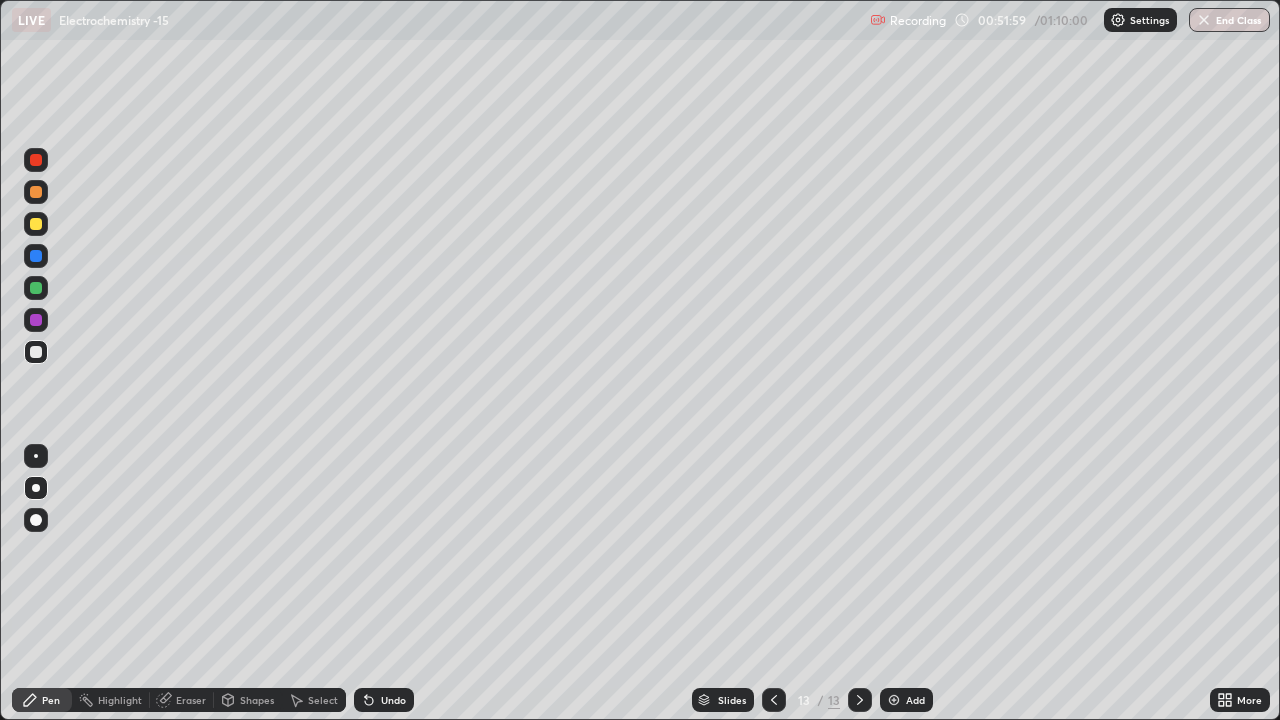 click at bounding box center (36, 224) 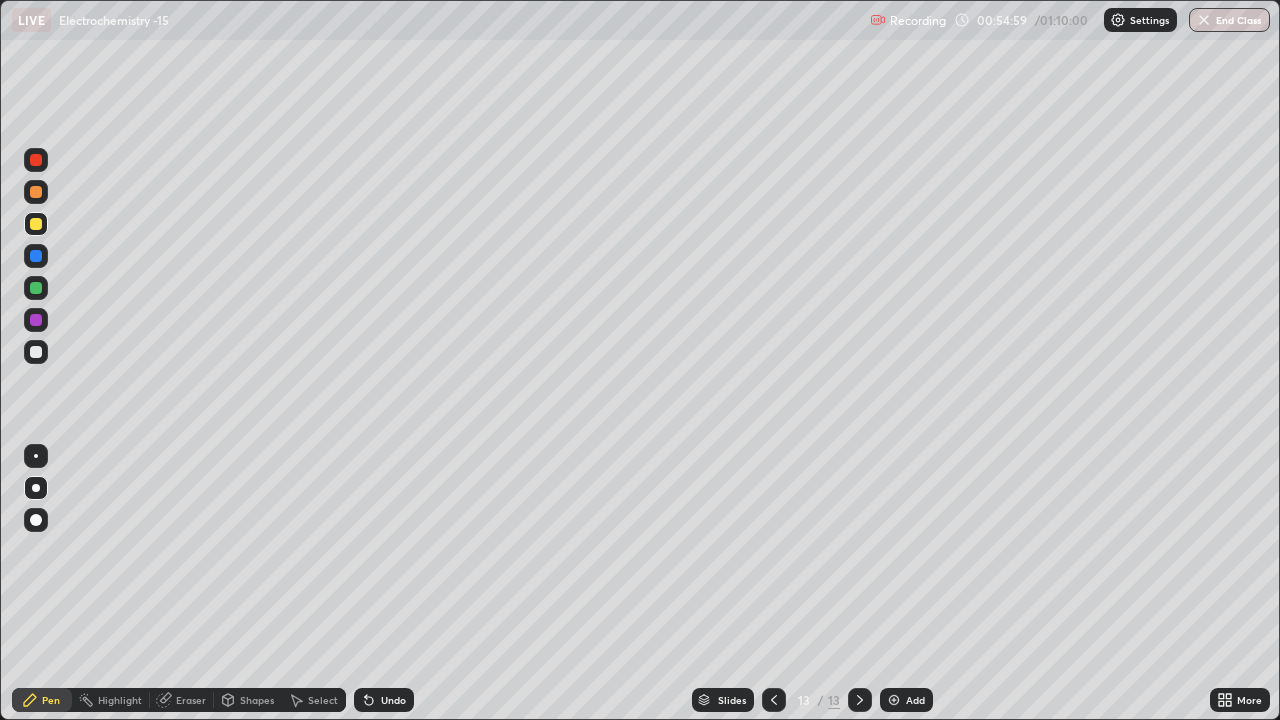 click at bounding box center (36, 288) 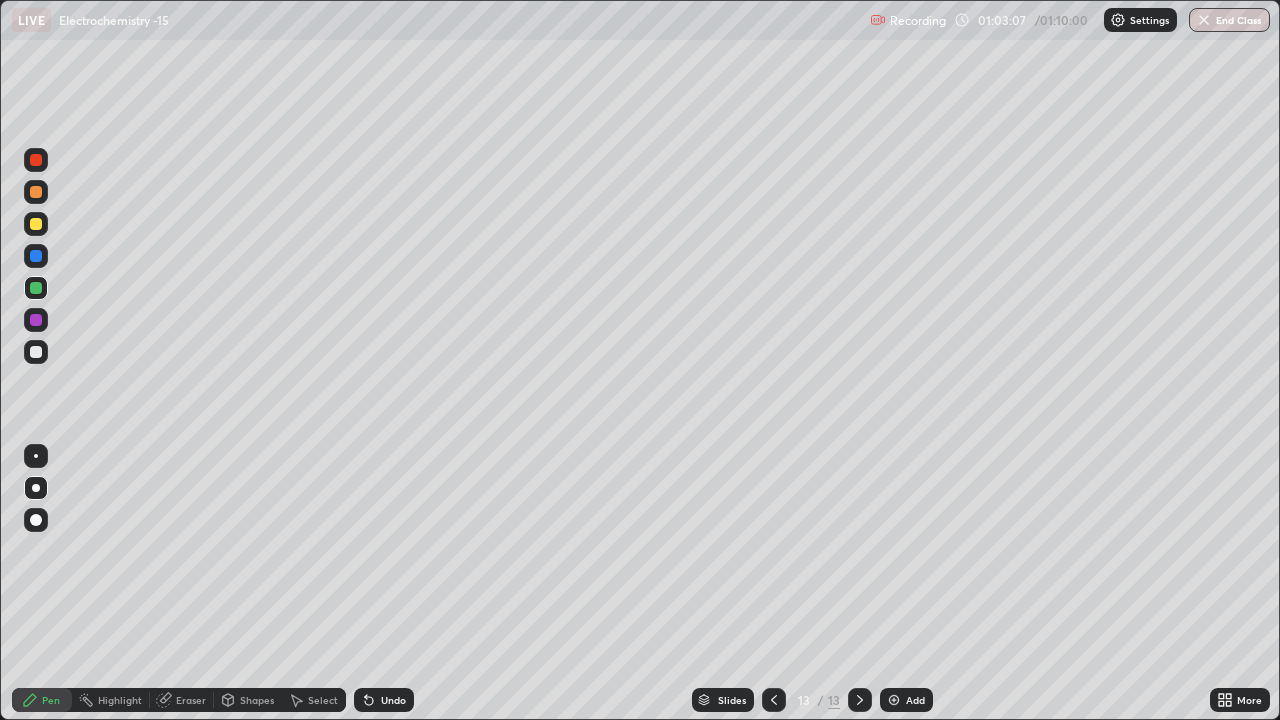 click on "Add" at bounding box center [906, 700] 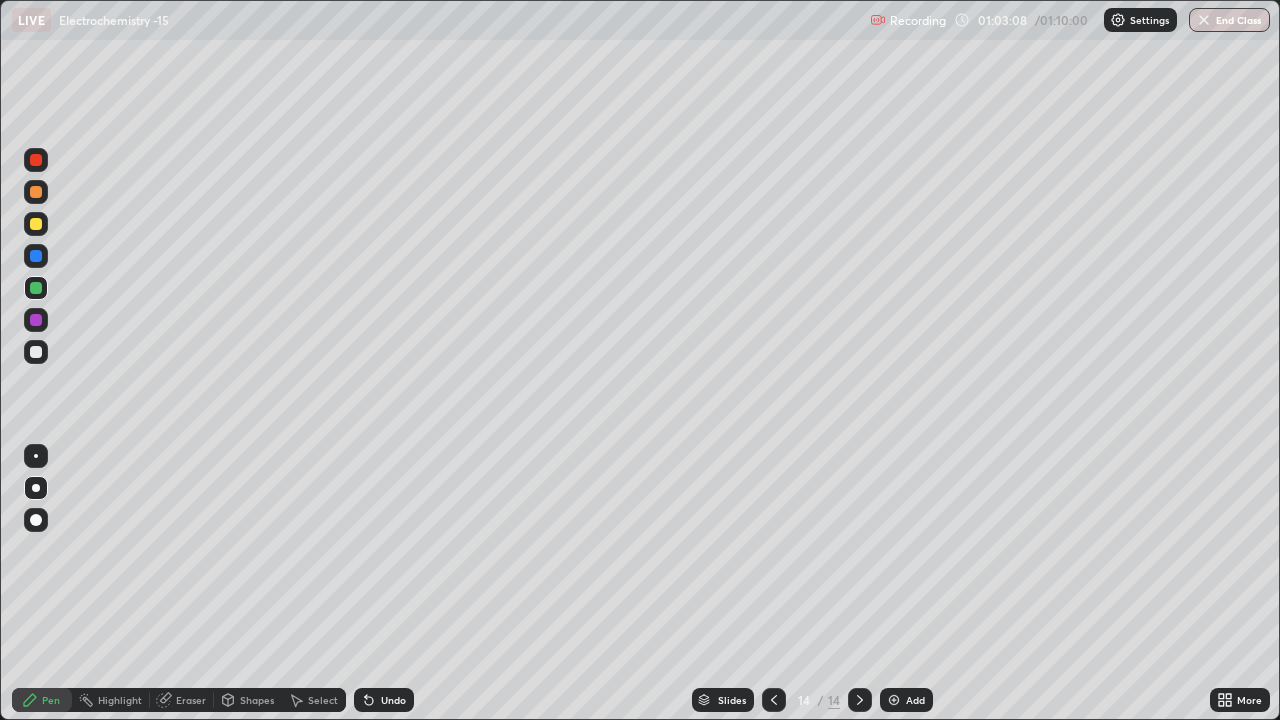 click at bounding box center (36, 224) 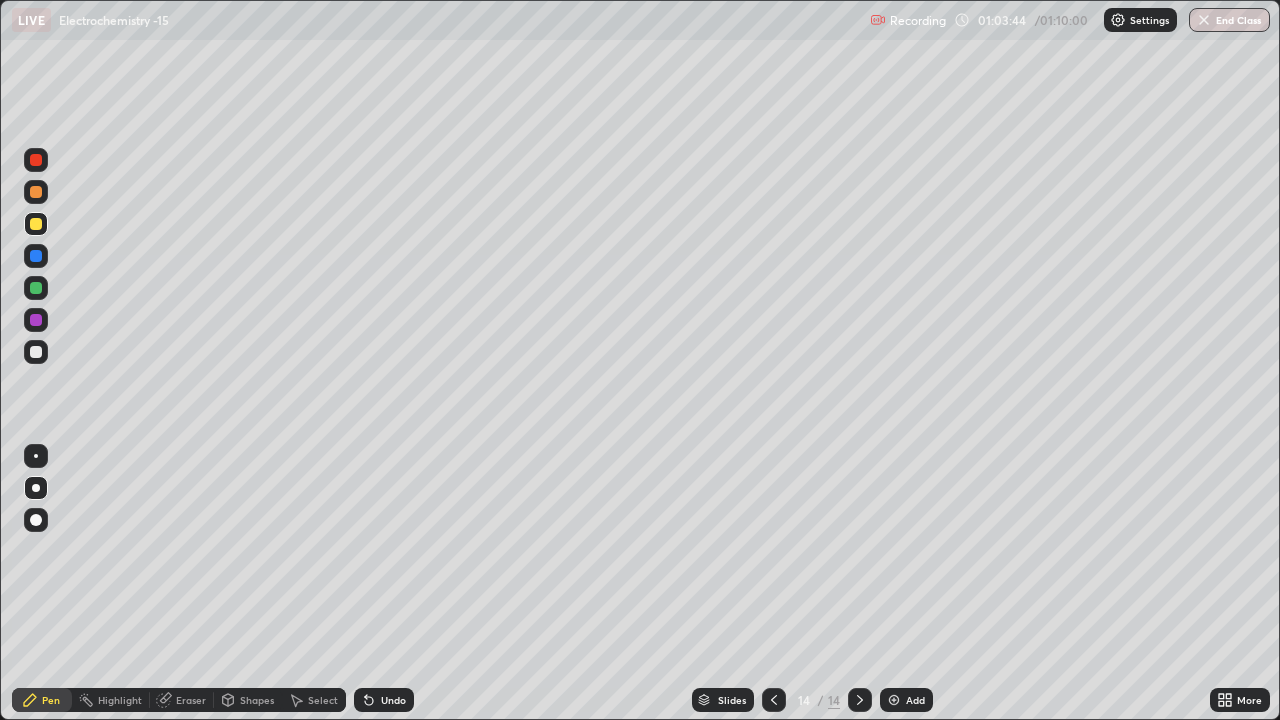 click at bounding box center [36, 288] 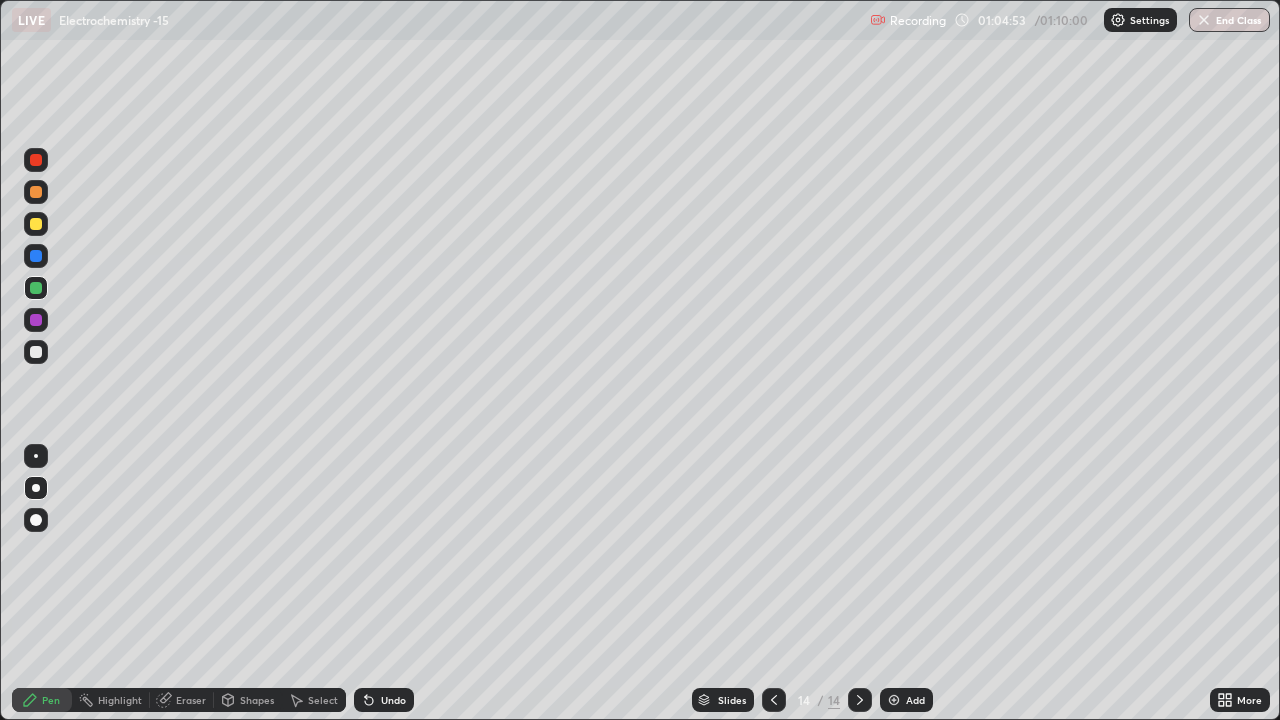 click at bounding box center [36, 224] 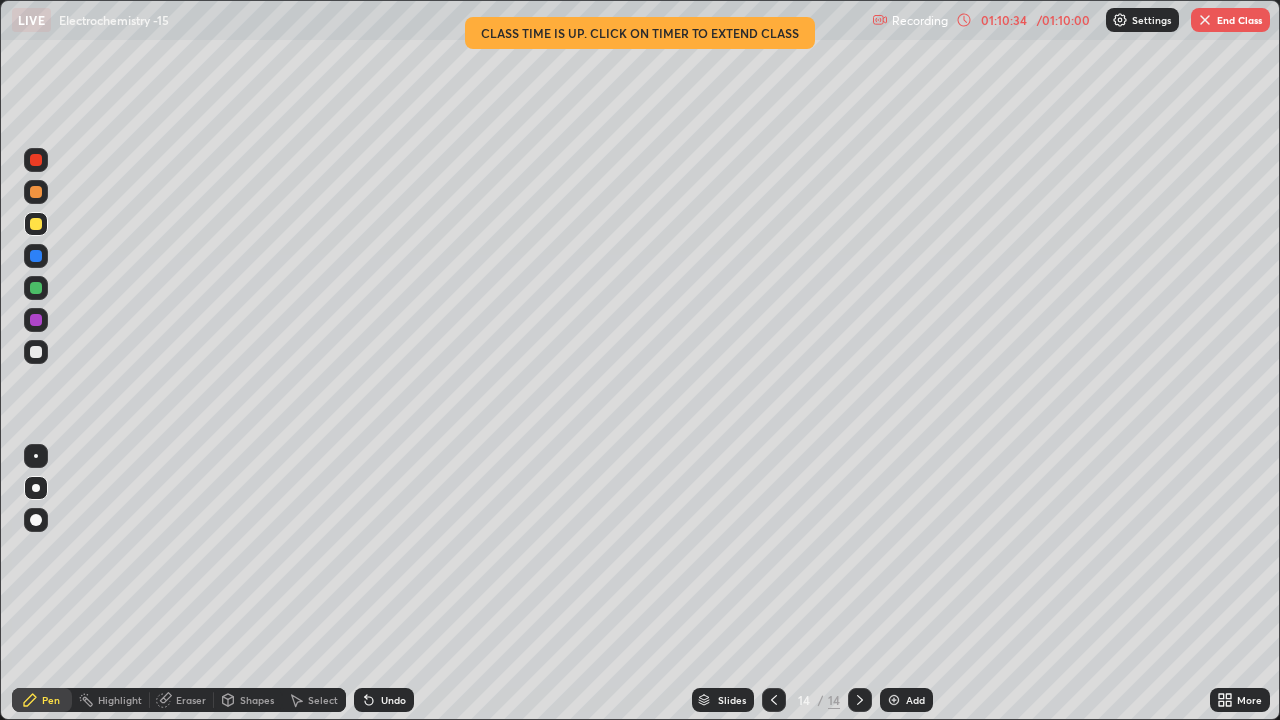click on "End Class" at bounding box center [1230, 20] 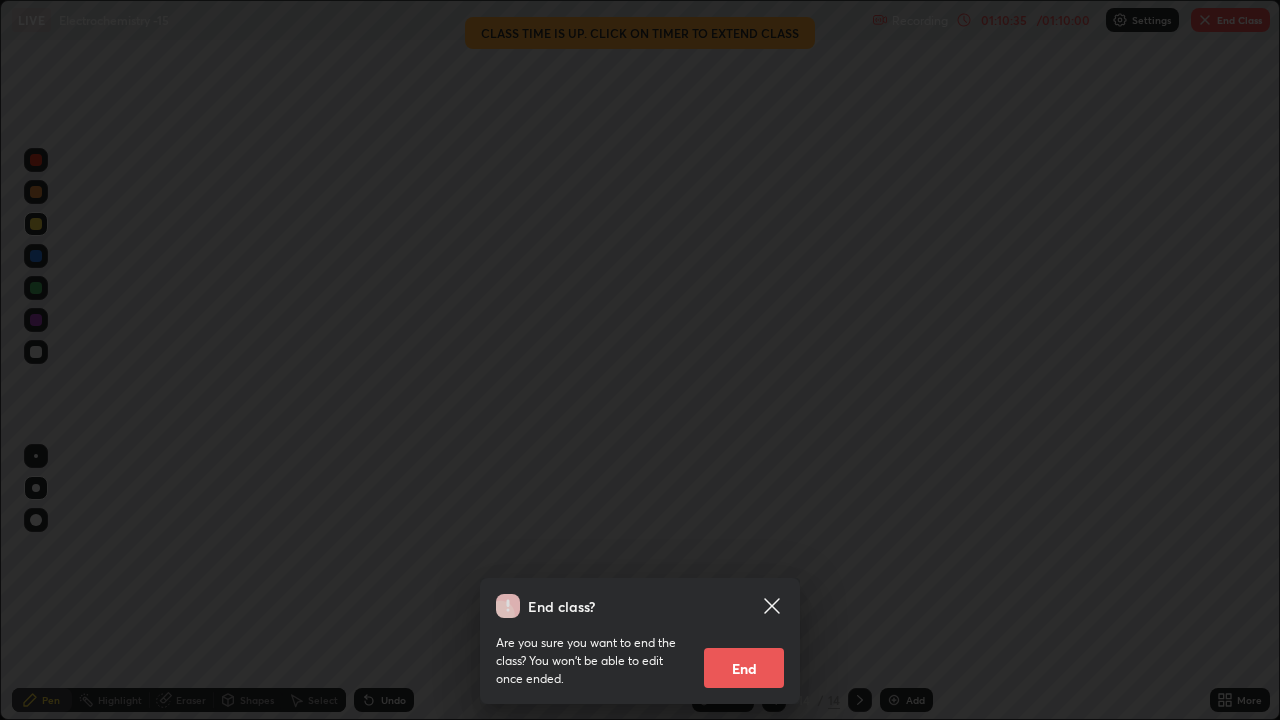 click on "End" at bounding box center [744, 668] 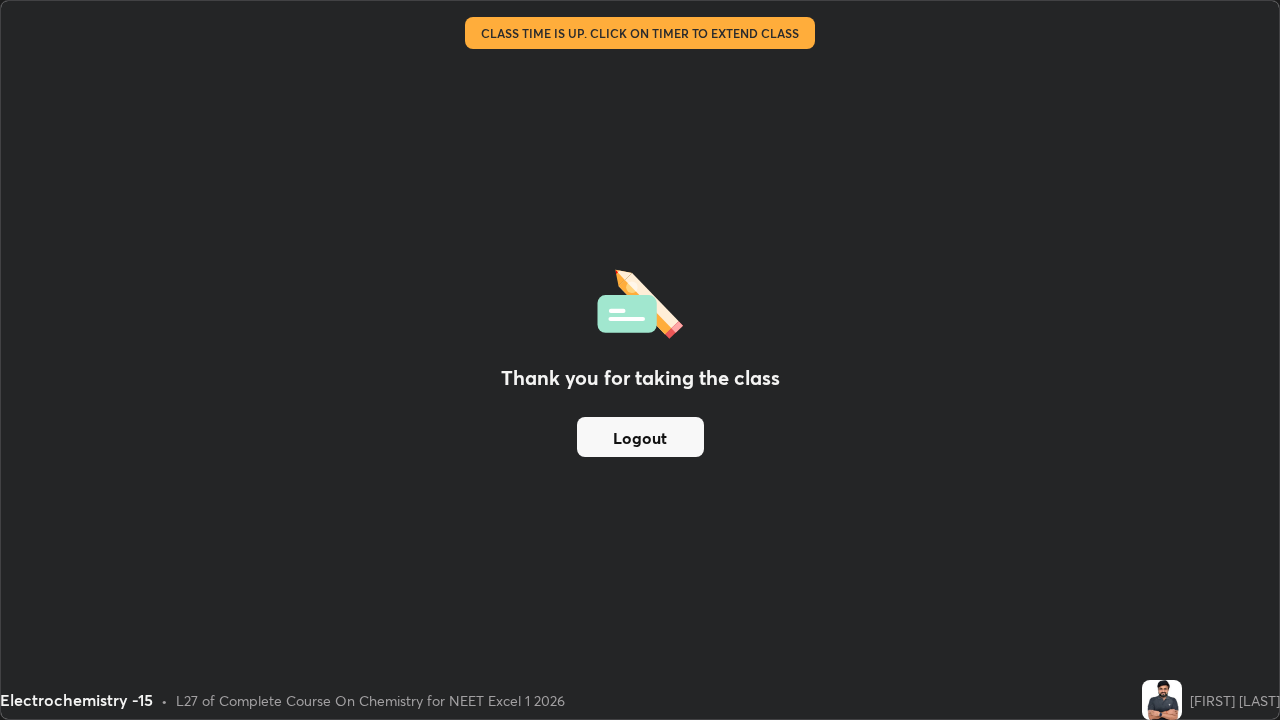 click on "Logout" at bounding box center (640, 437) 